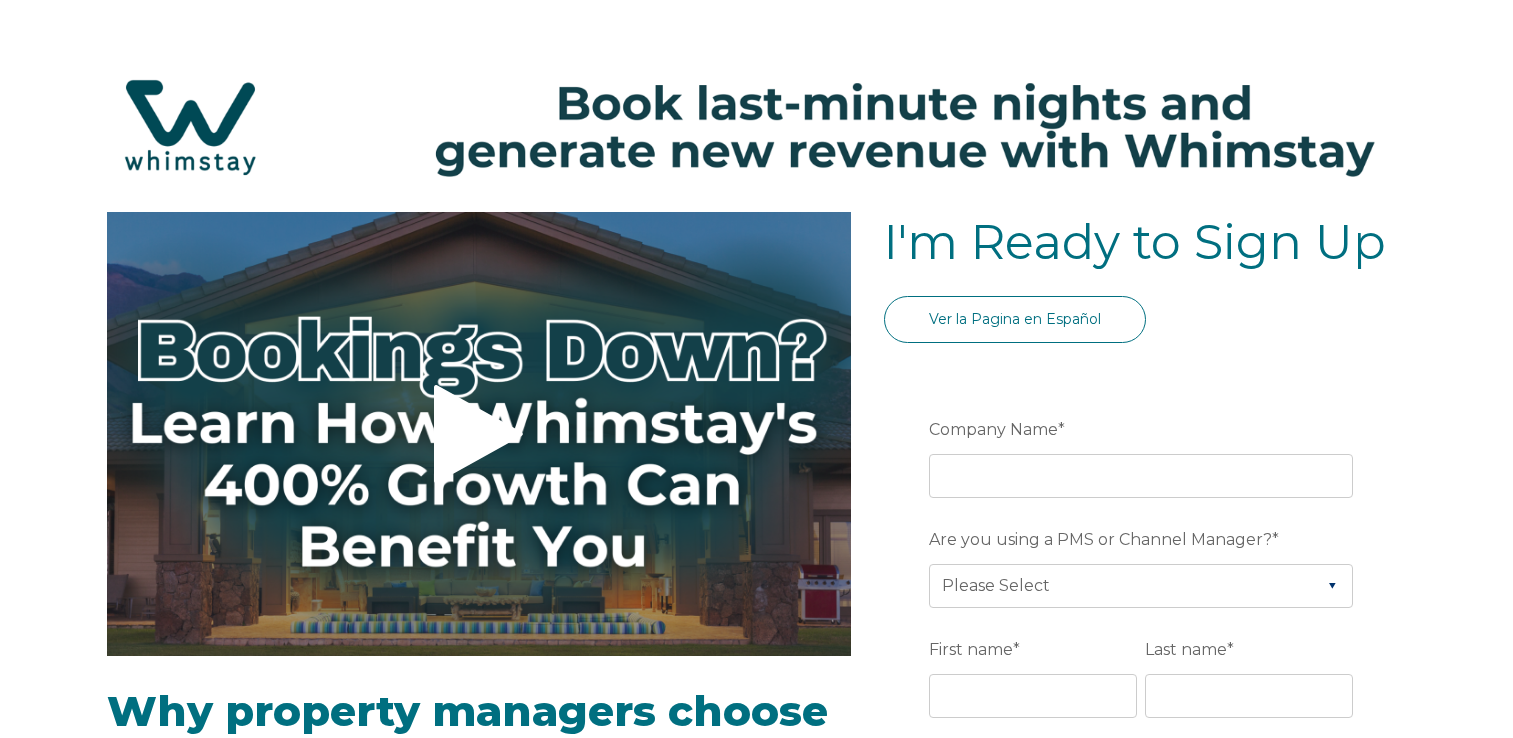 select on "US" 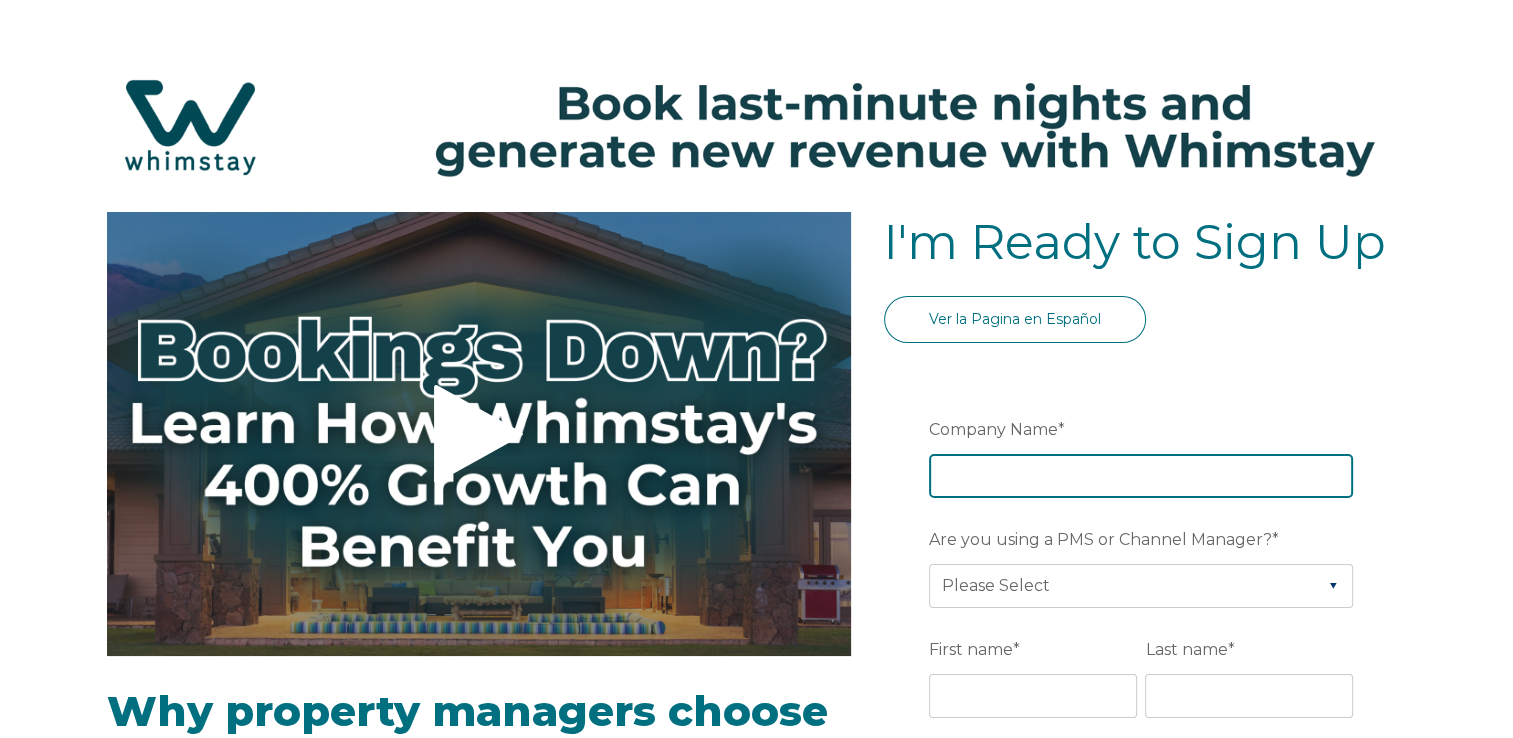 click on "Company Name *" at bounding box center [1141, 476] 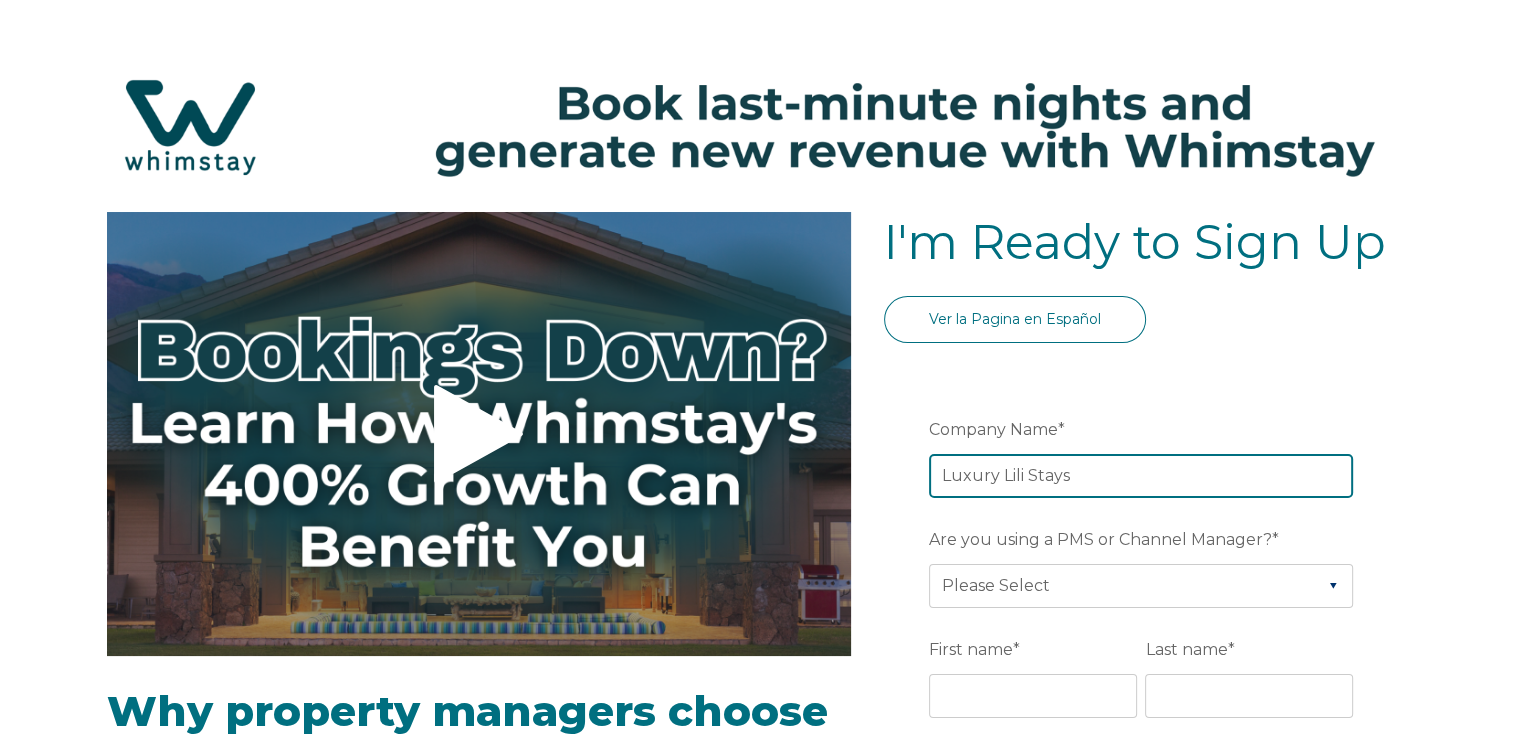 type on "Luxury Lili Stays" 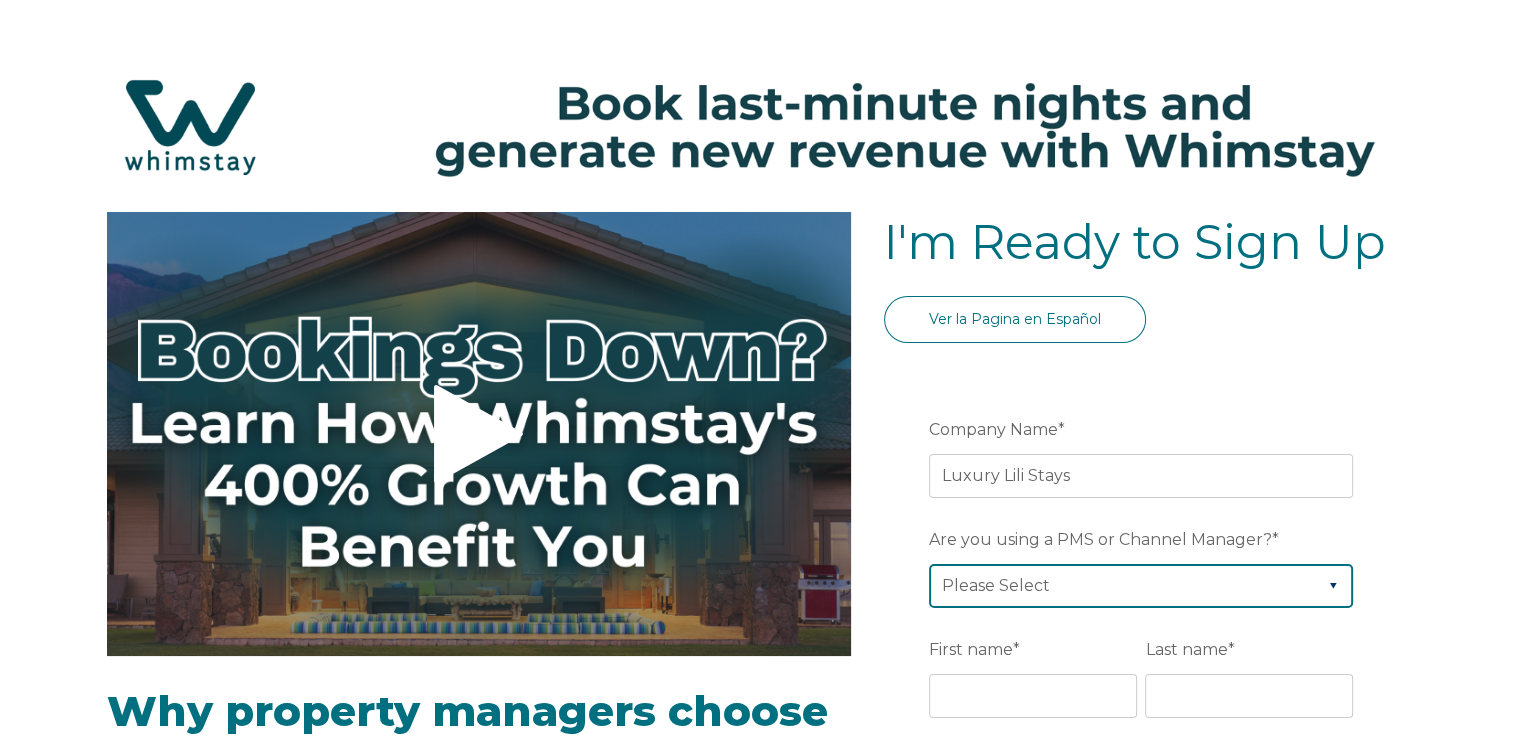 click on "Please Select Airbnb Barefoot BookingPal Boost Brightside CiiRUS Escapia Guesty Hostaway Hostfully Hostify Lodgify NextPax/NxtBeds OwnerRez PMS or CM Not Listed Rentals United/Quick Connect Streamline Track" at bounding box center [1141, 586] 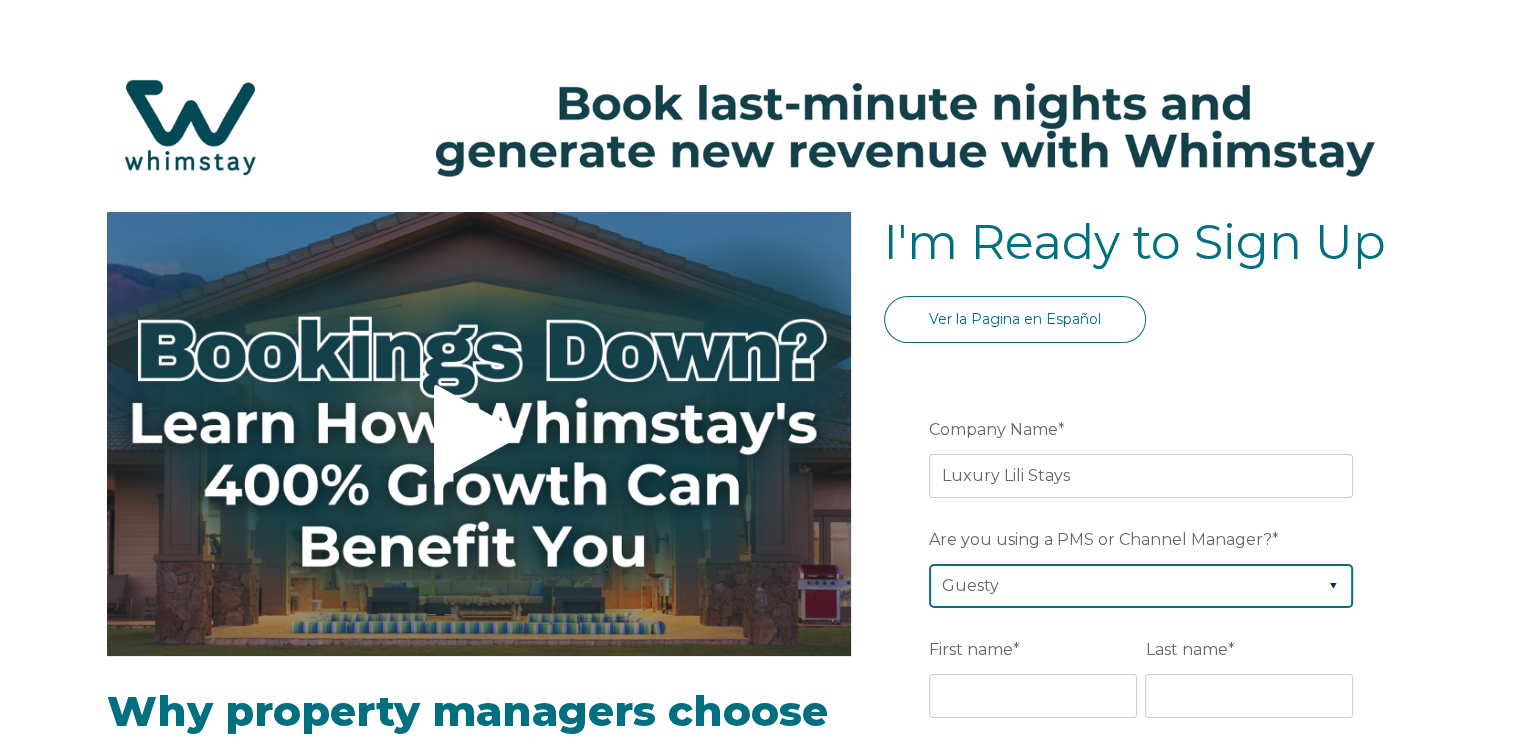 click on "Please Select Airbnb Barefoot BookingPal Boost Brightside CiiRUS Escapia Guesty Hostaway Hostfully Hostify Lodgify NextPax/NxtBeds OwnerRez PMS or CM Not Listed Rentals United/Quick Connect Streamline Track" at bounding box center [1141, 586] 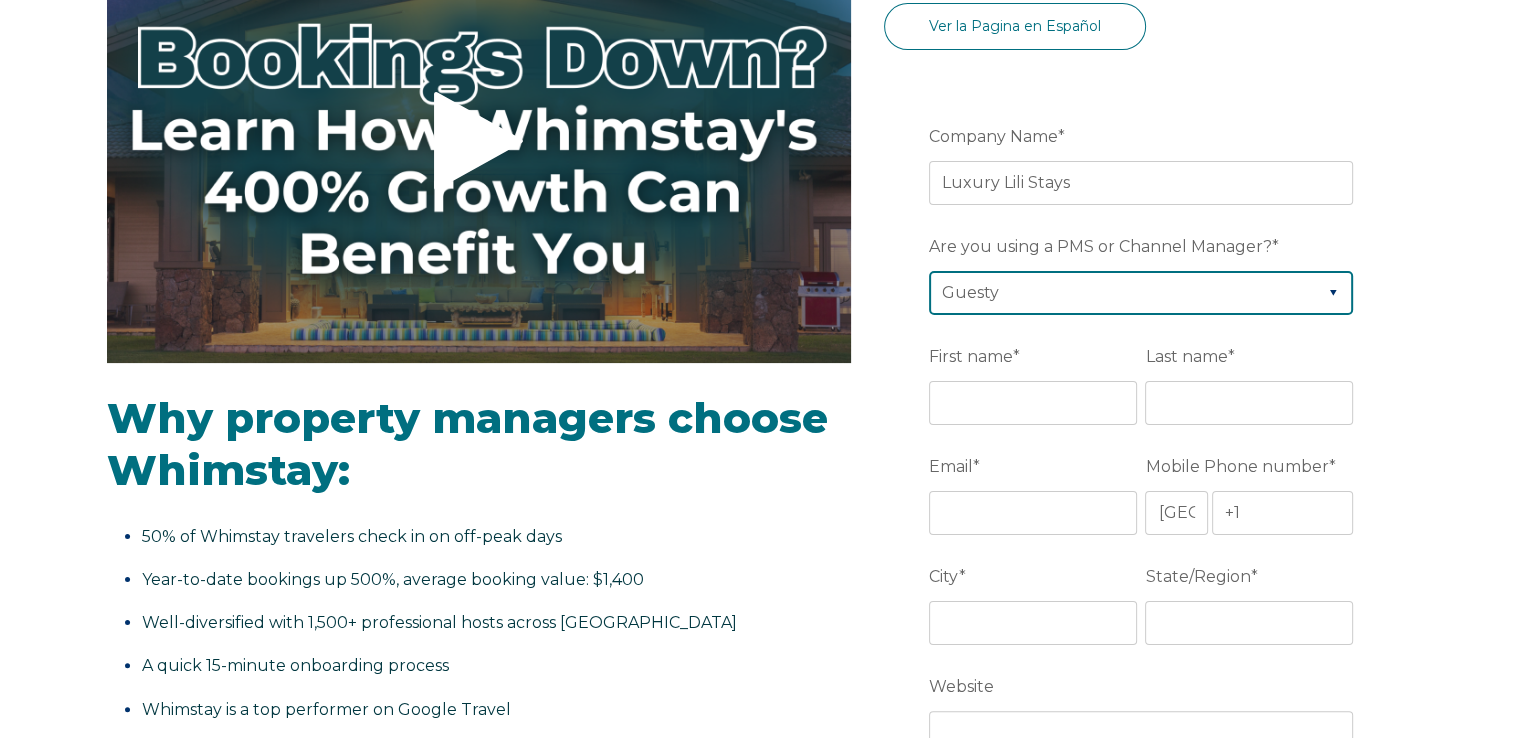 scroll, scrollTop: 300, scrollLeft: 0, axis: vertical 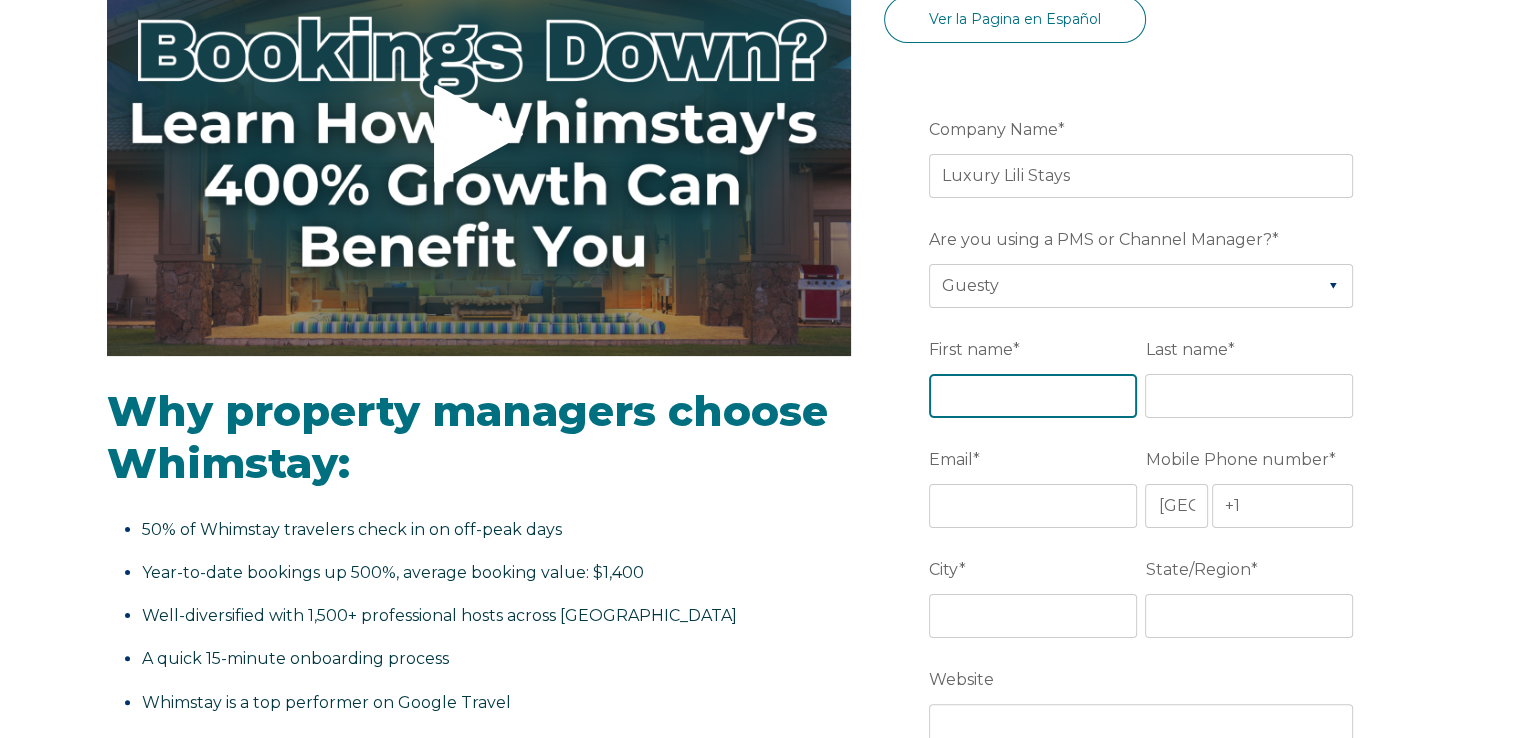 click on "First name *" at bounding box center (1033, 396) 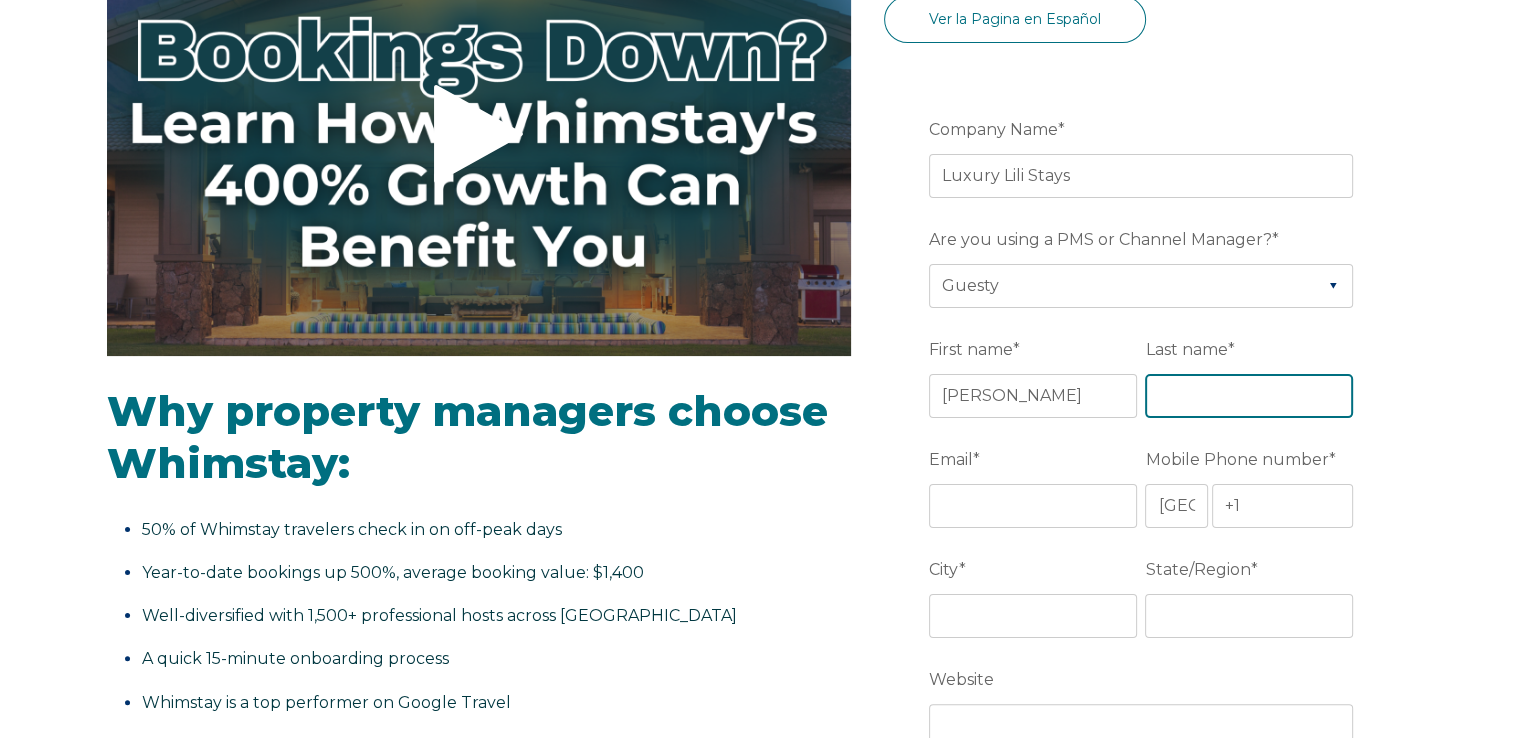 type on "Kitzler" 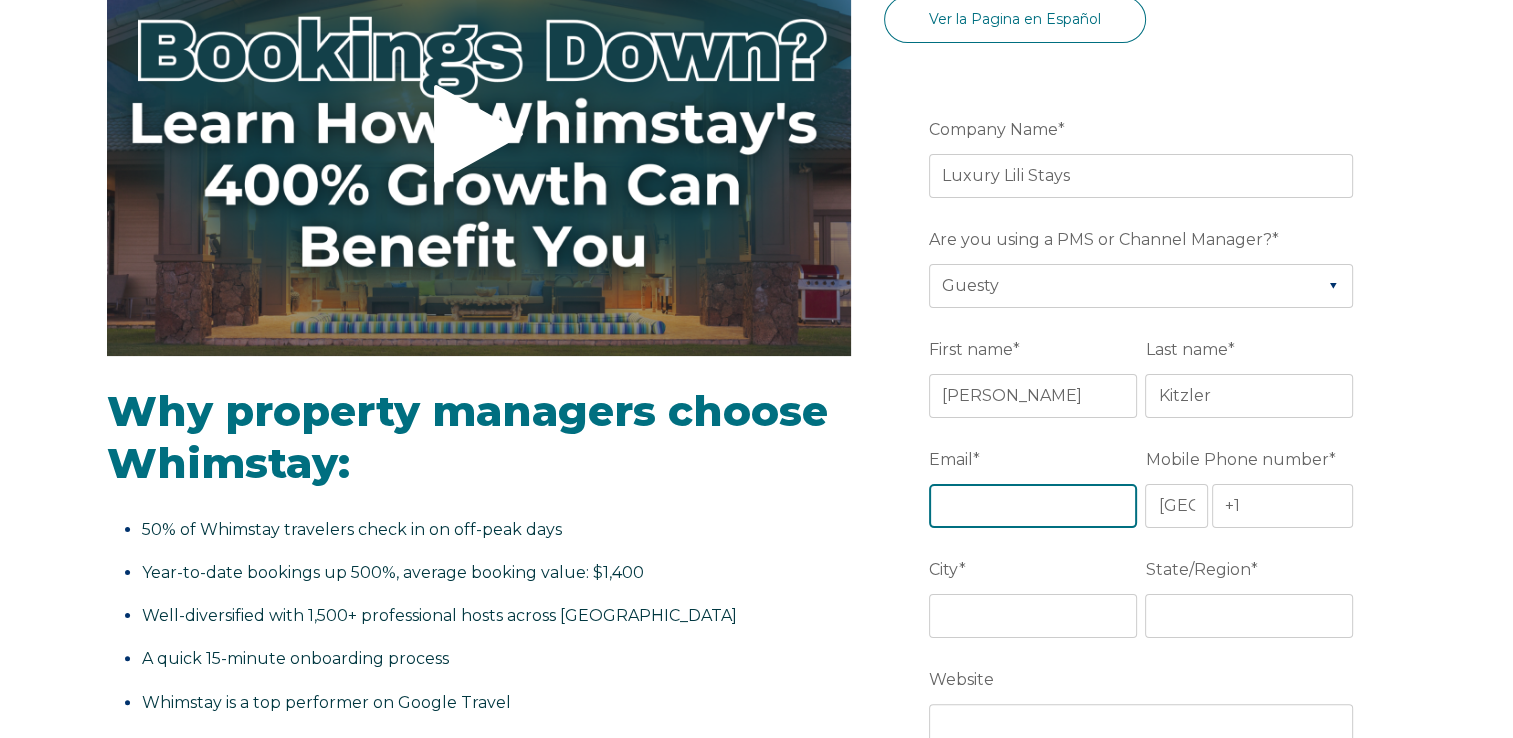 click on "Email *" at bounding box center [1033, 506] 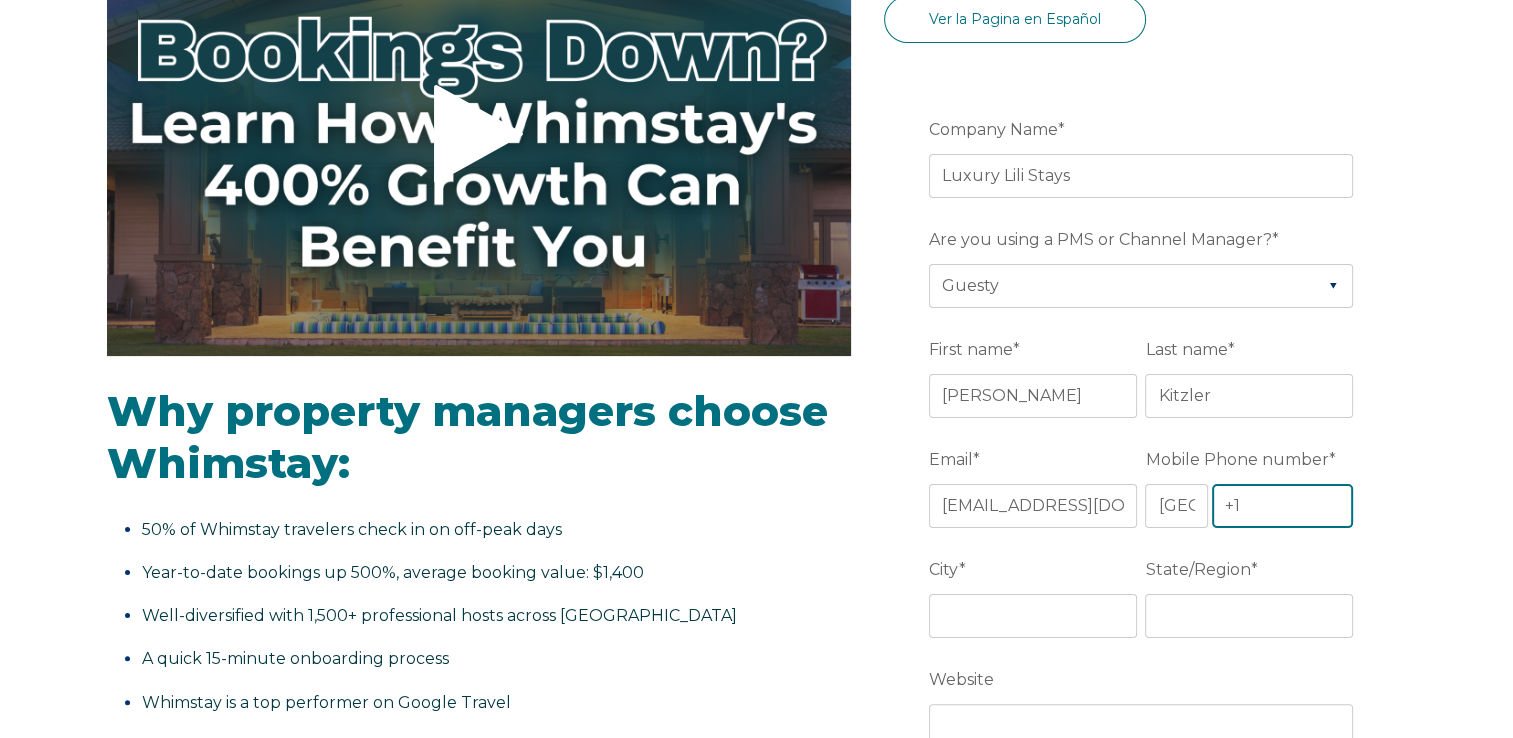 click on "+1" at bounding box center [1283, 506] 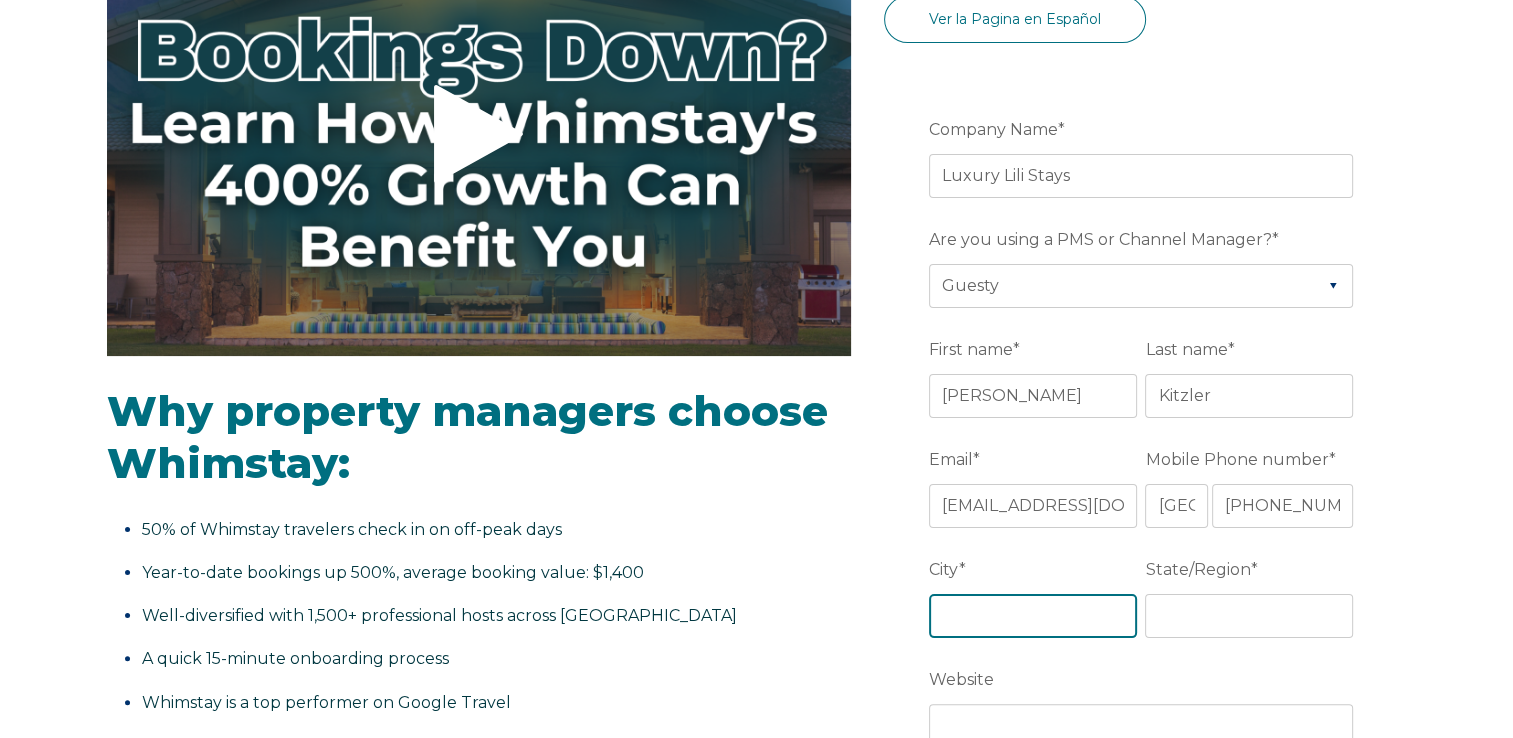click on "City *" at bounding box center (1033, 616) 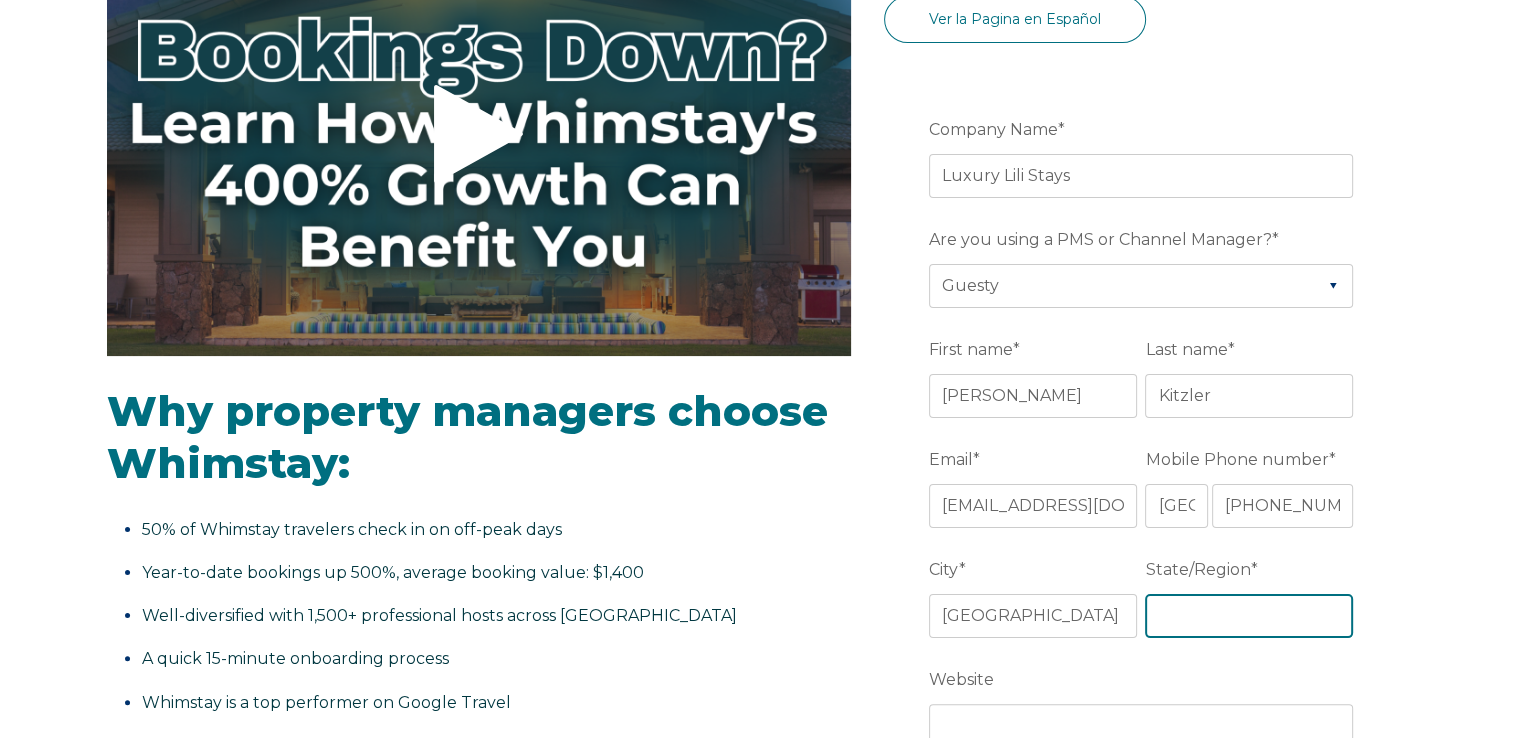 type on "IL" 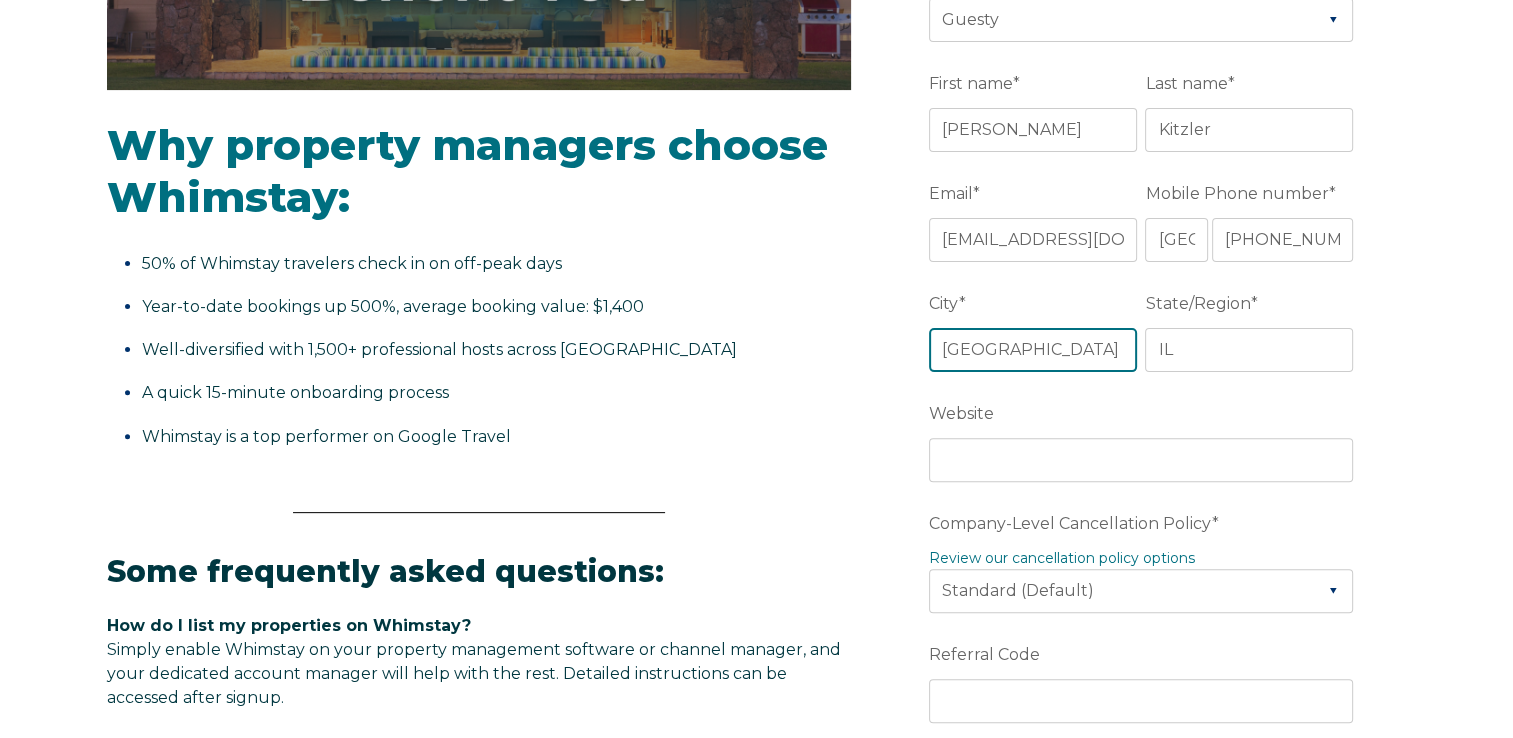 scroll, scrollTop: 700, scrollLeft: 0, axis: vertical 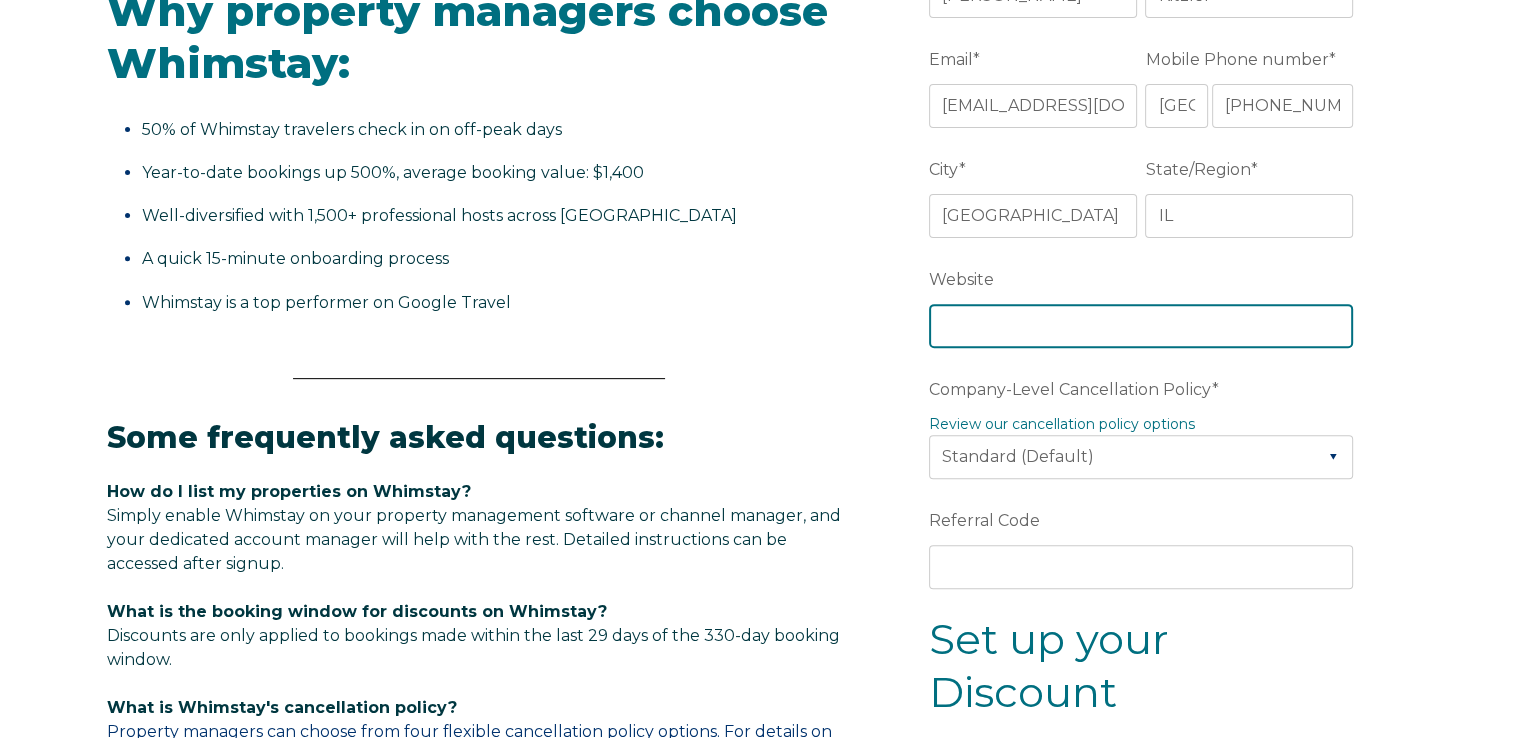 click on "Website" at bounding box center (1141, 326) 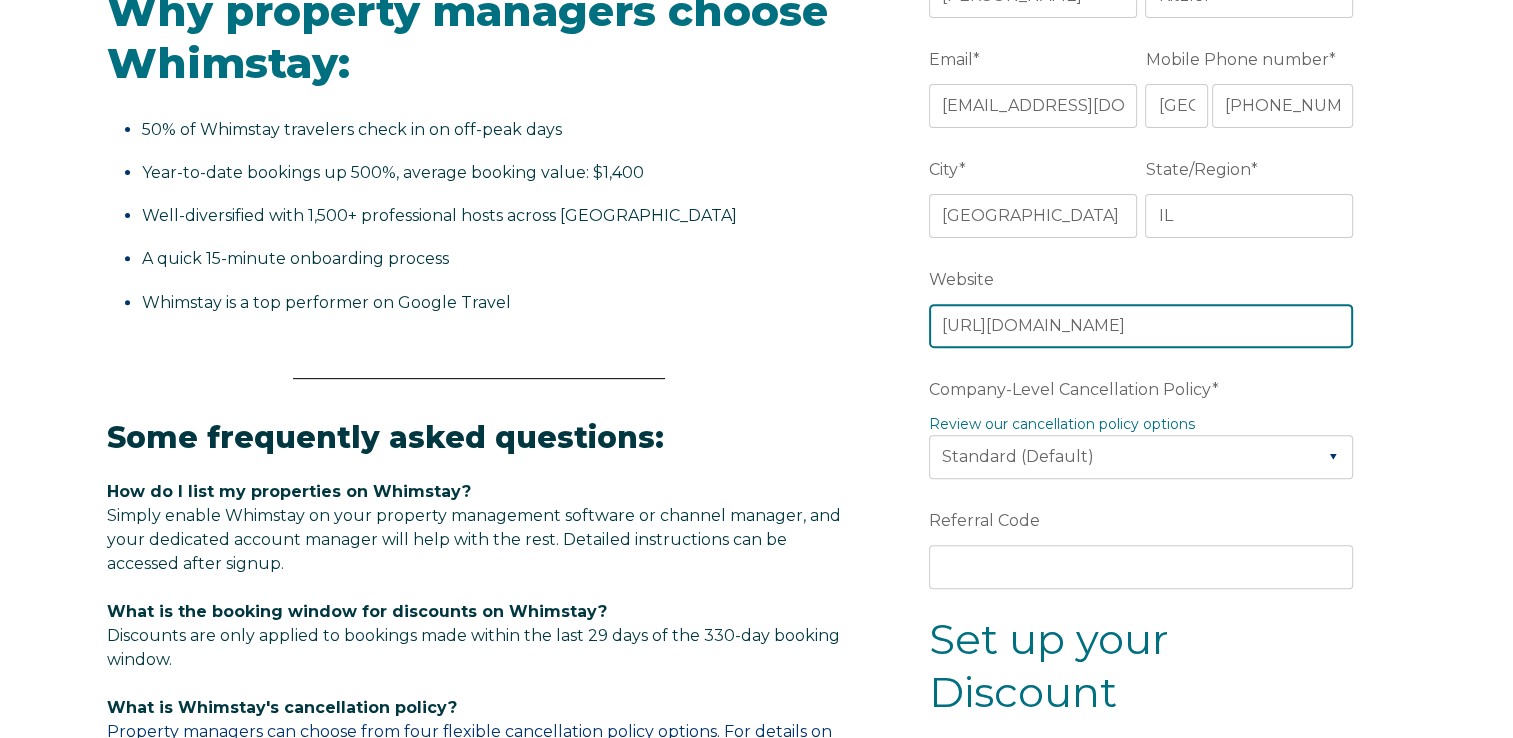type on "https://luxurylilistays.guestybookings.com/" 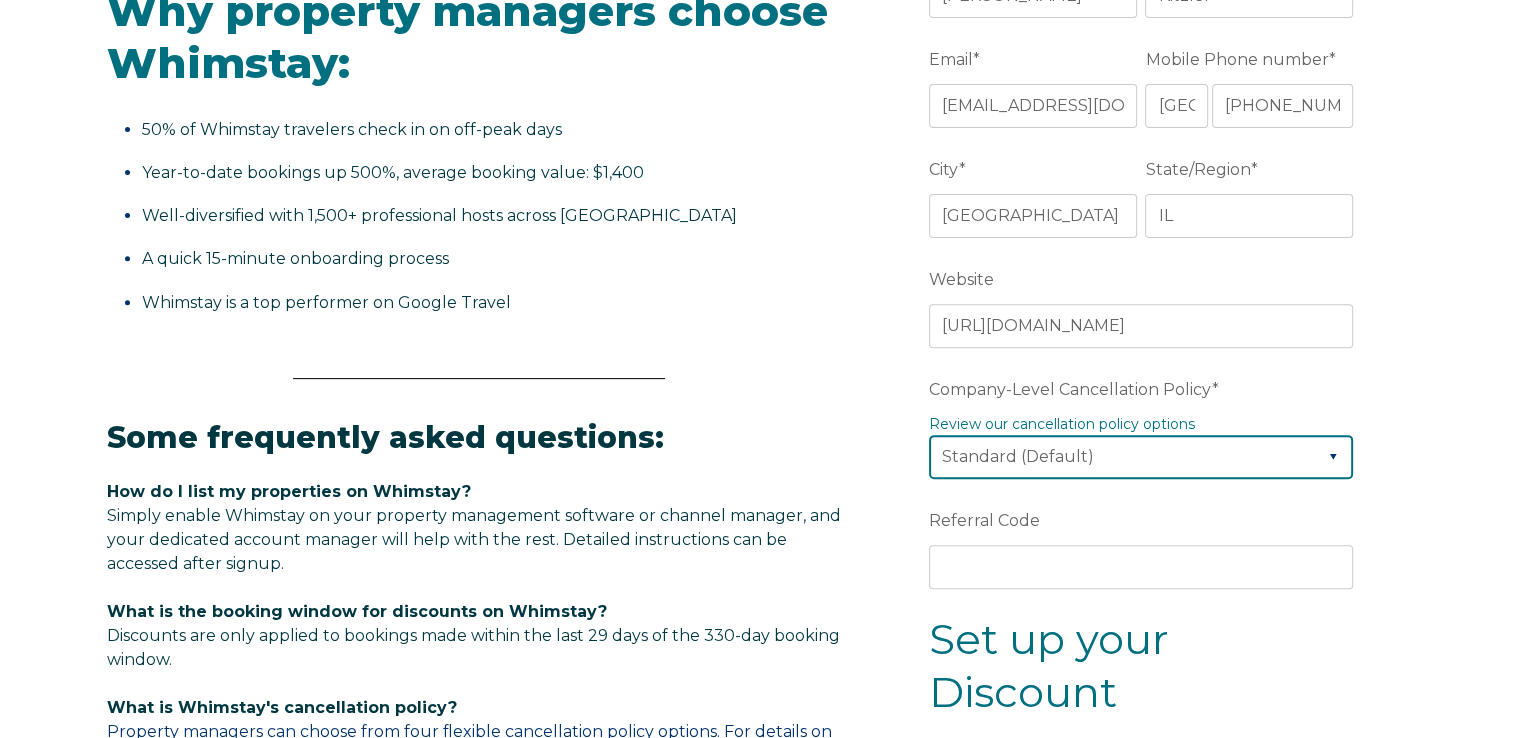 click on "Please Select Partial Standard (Default) Moderate Strict" at bounding box center (1141, 457) 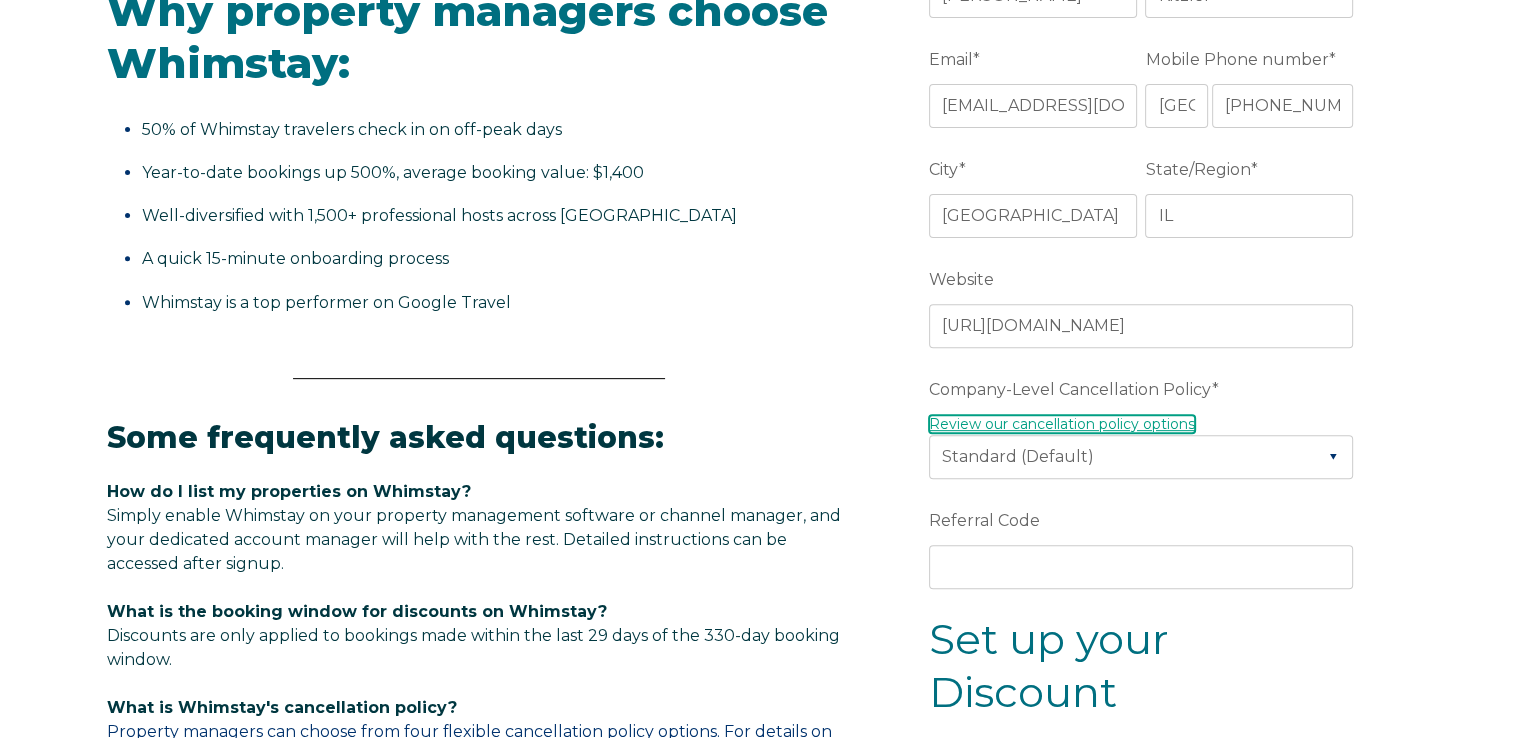 click on "Review our cancellation policy options" at bounding box center (1062, 424) 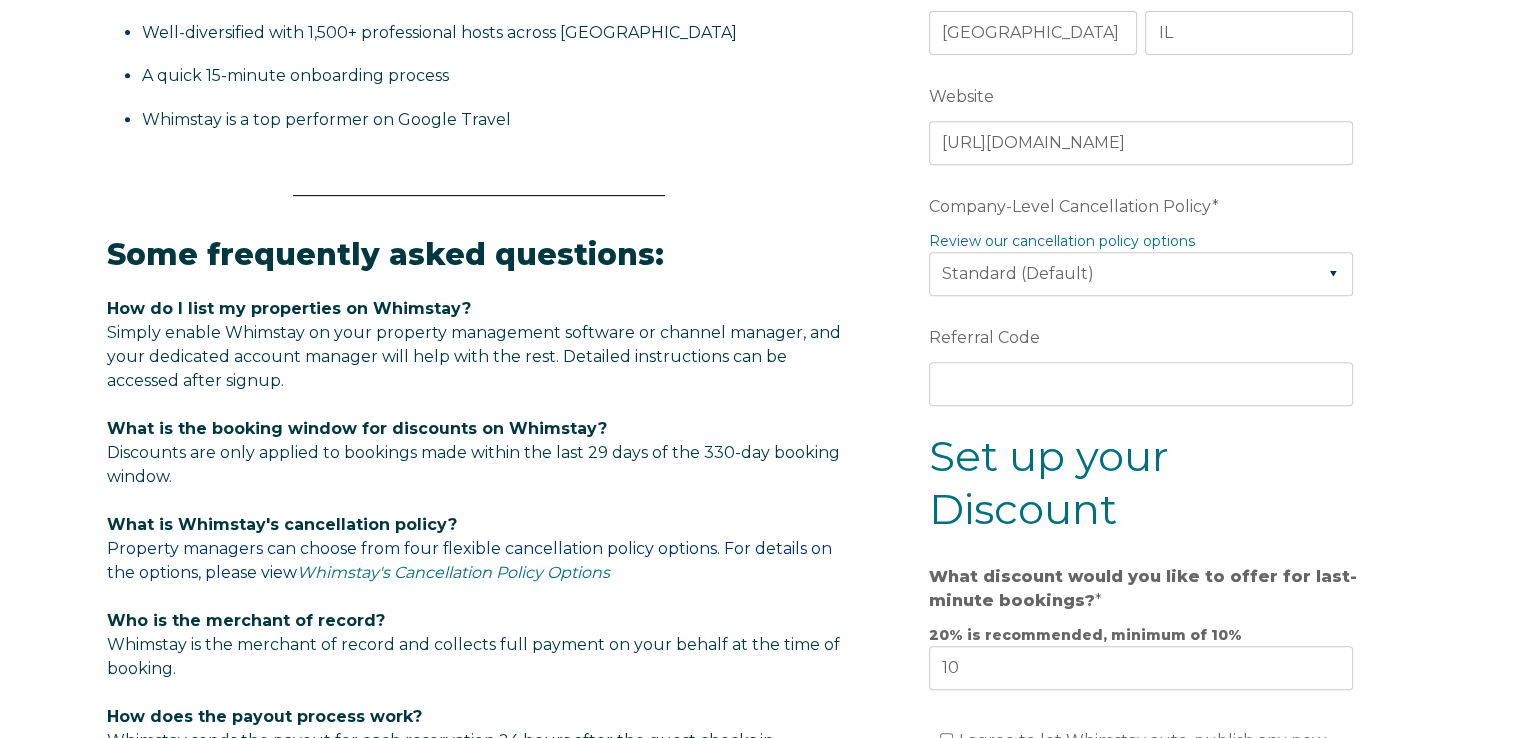 scroll, scrollTop: 900, scrollLeft: 0, axis: vertical 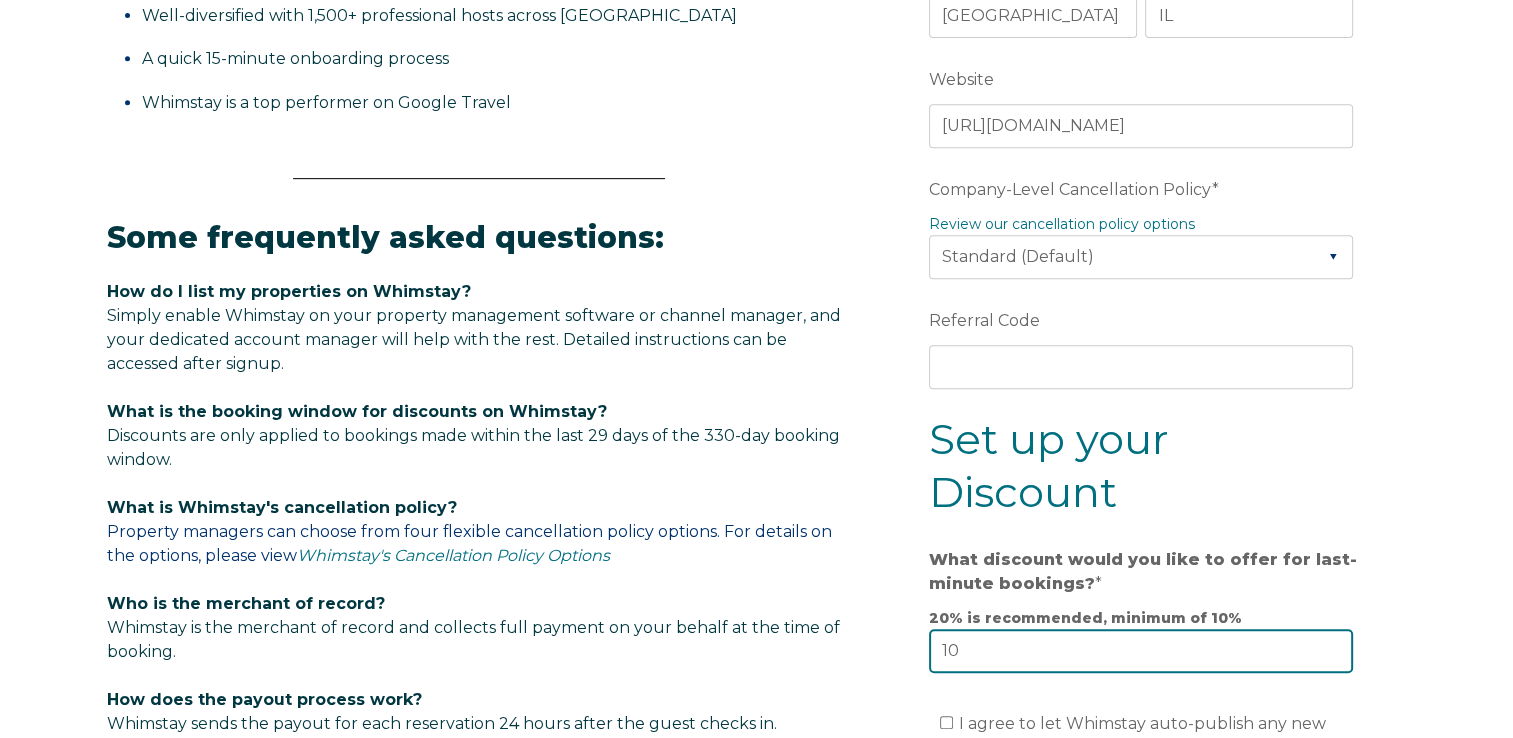 click on "10" at bounding box center [1141, 651] 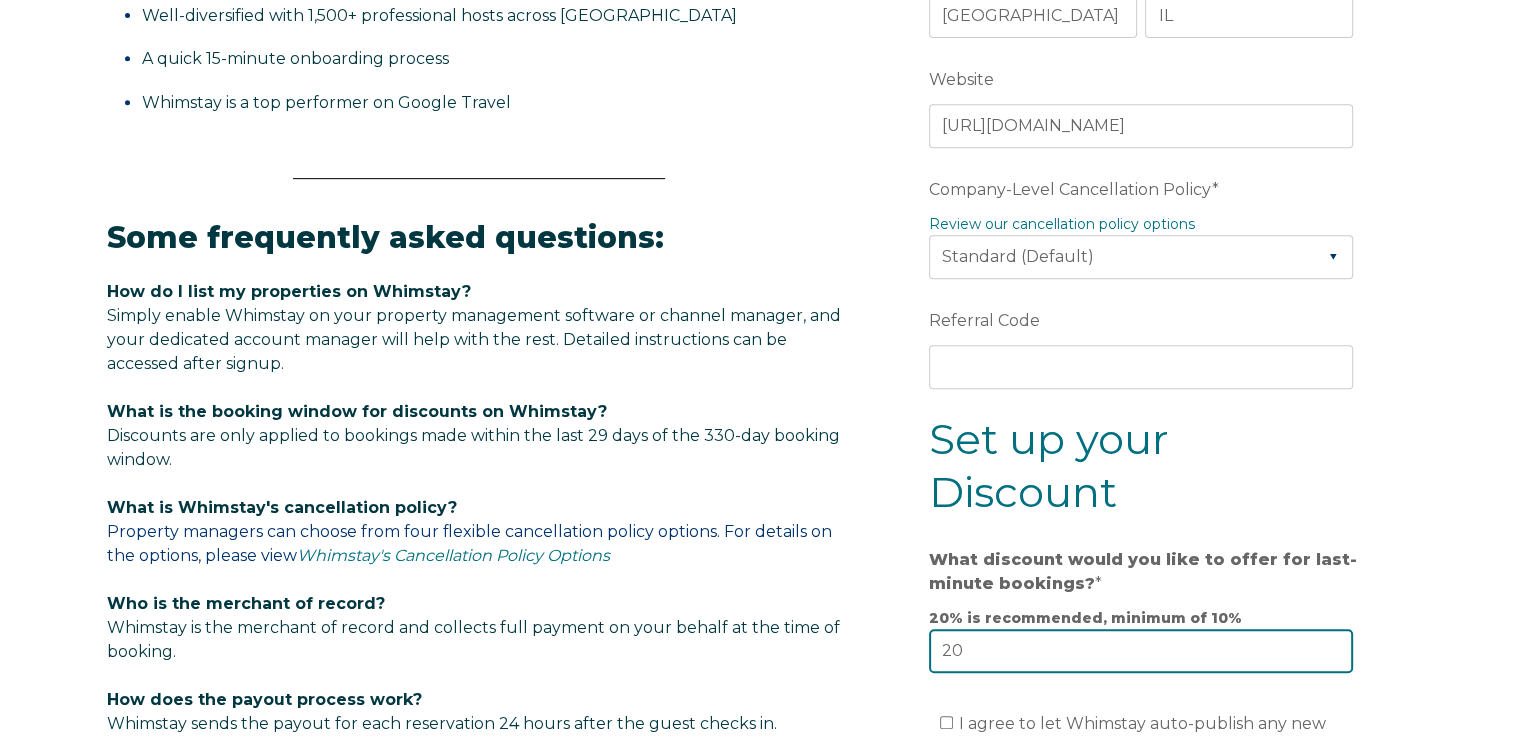 type on "20" 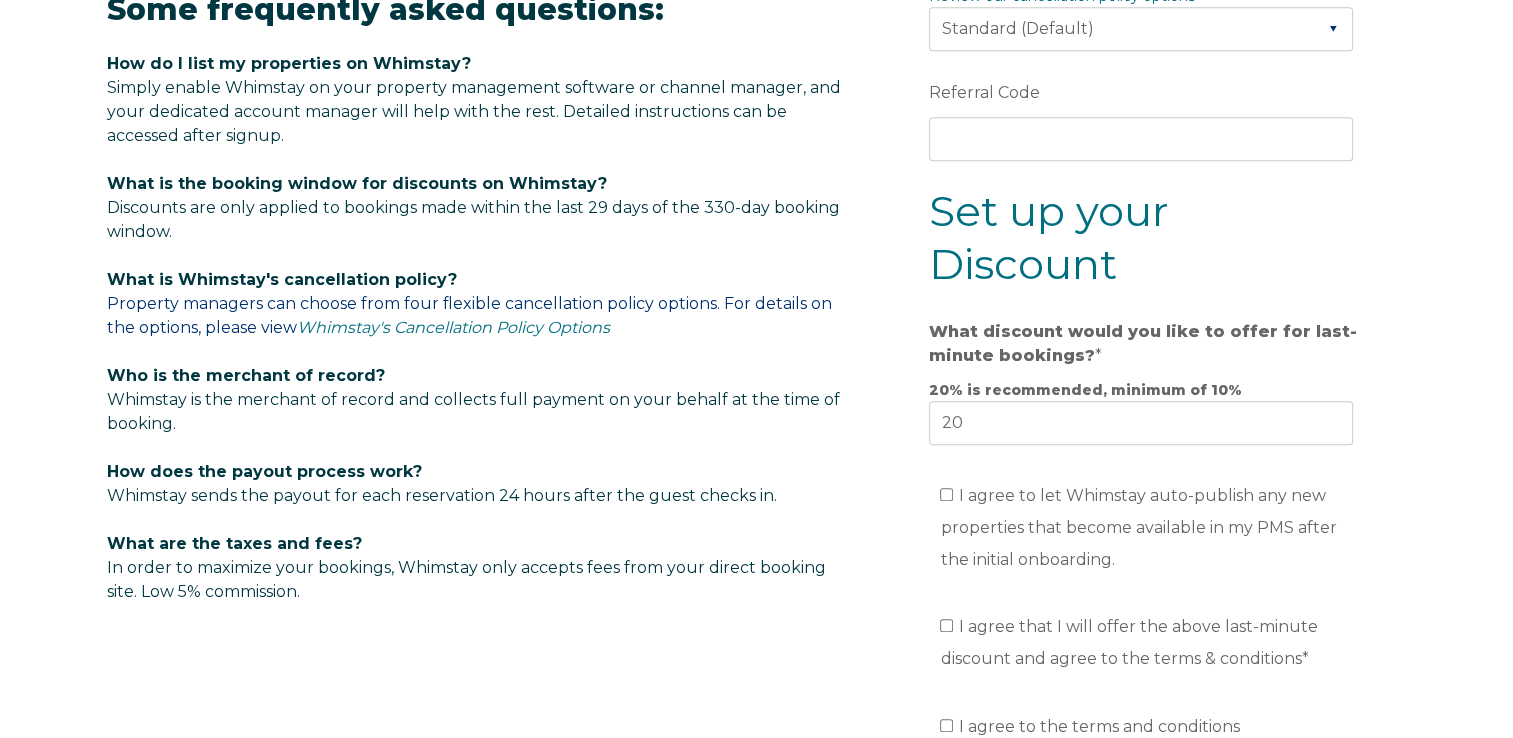 scroll, scrollTop: 1200, scrollLeft: 0, axis: vertical 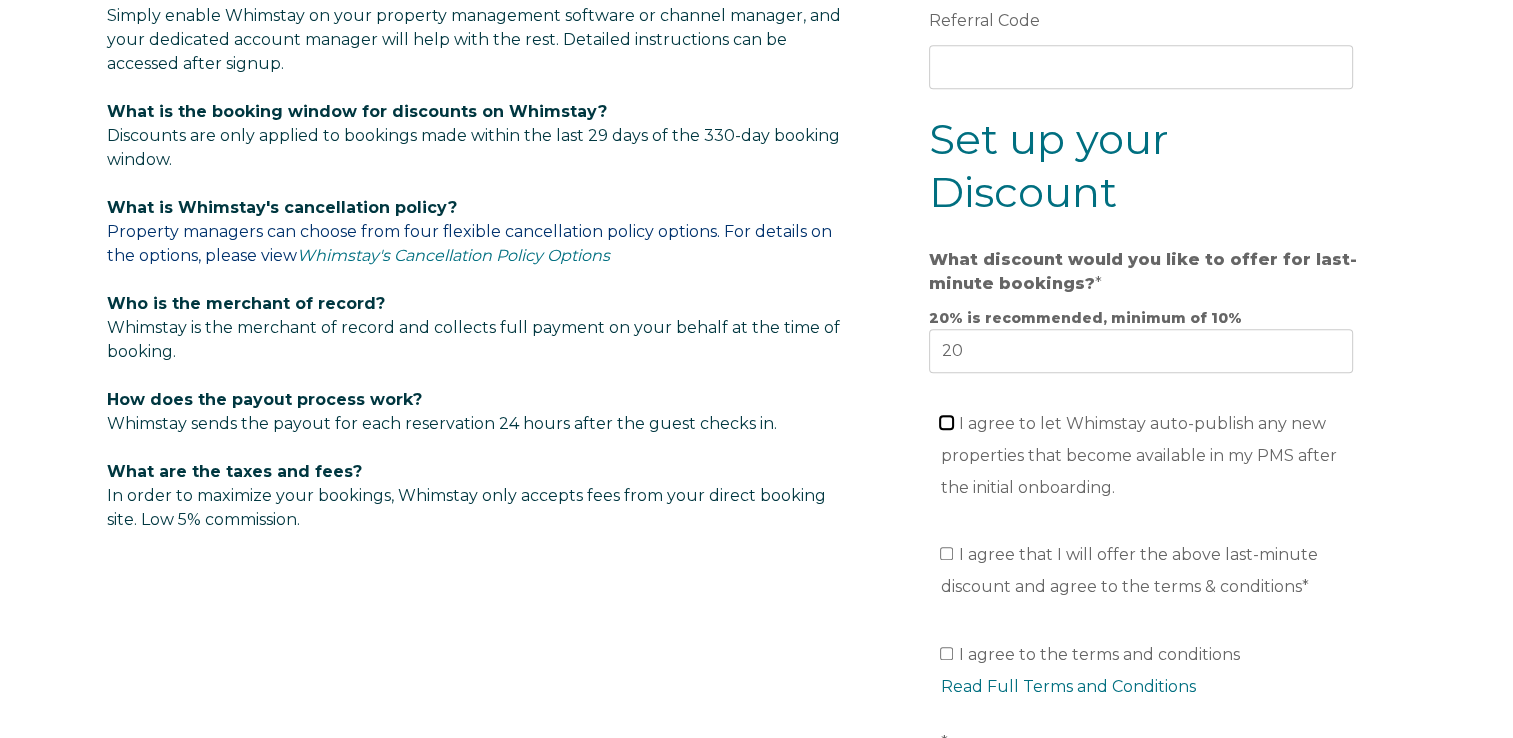 click on "I agree to let Whimstay auto-publish any new properties that become available in my PMS after the initial onboarding." at bounding box center [946, 422] 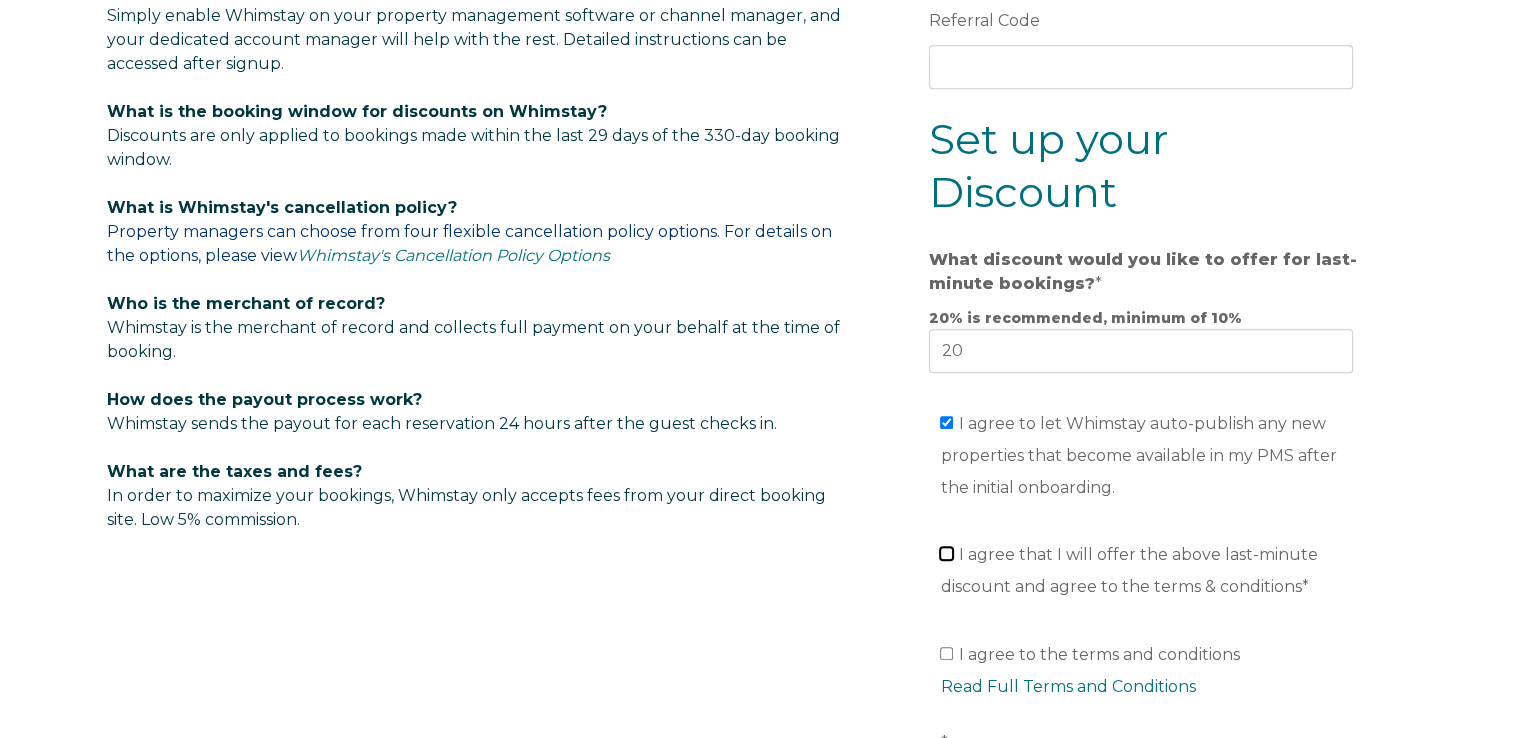 click on "I agree that I will offer the above last-minute discount and agree to the terms & conditions *" at bounding box center [946, 553] 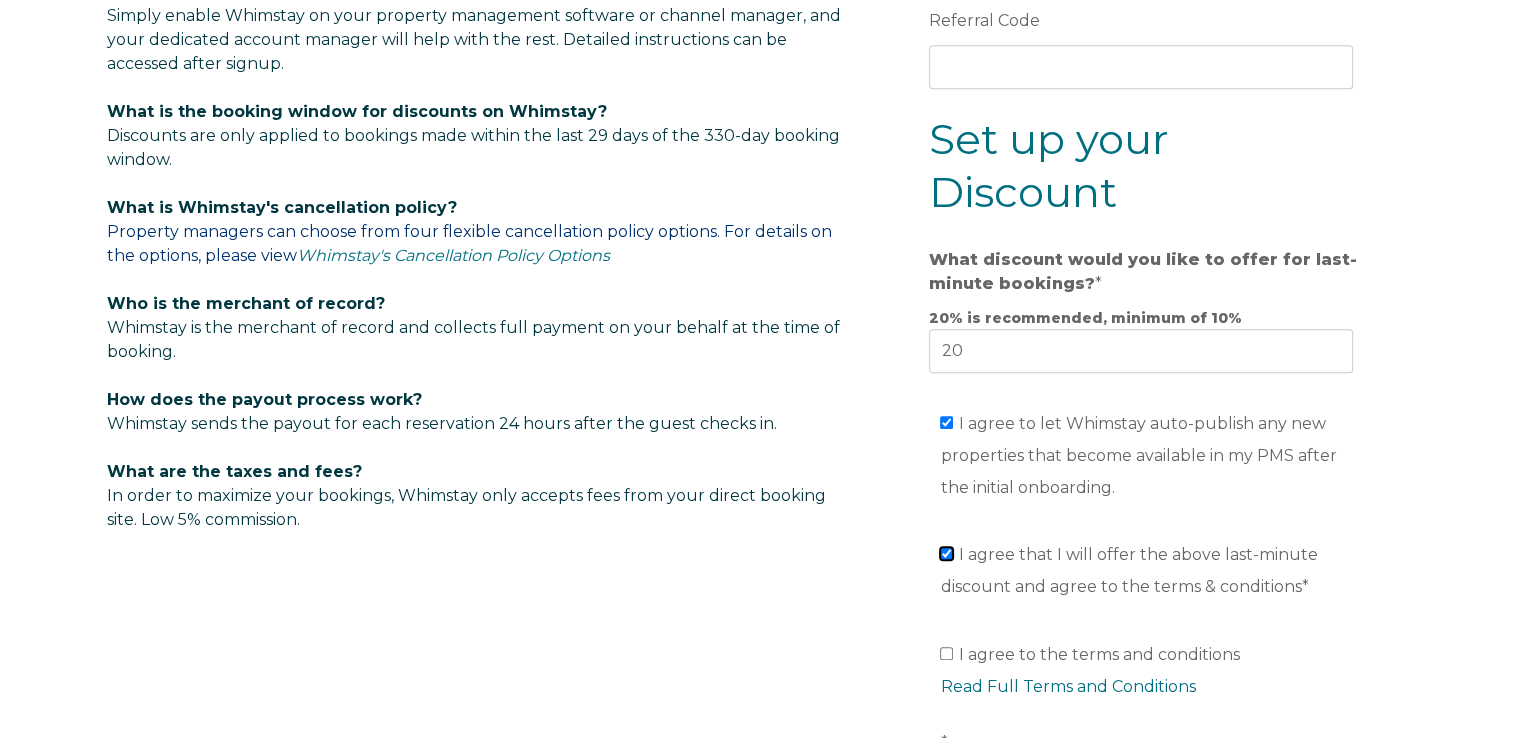 checkbox on "true" 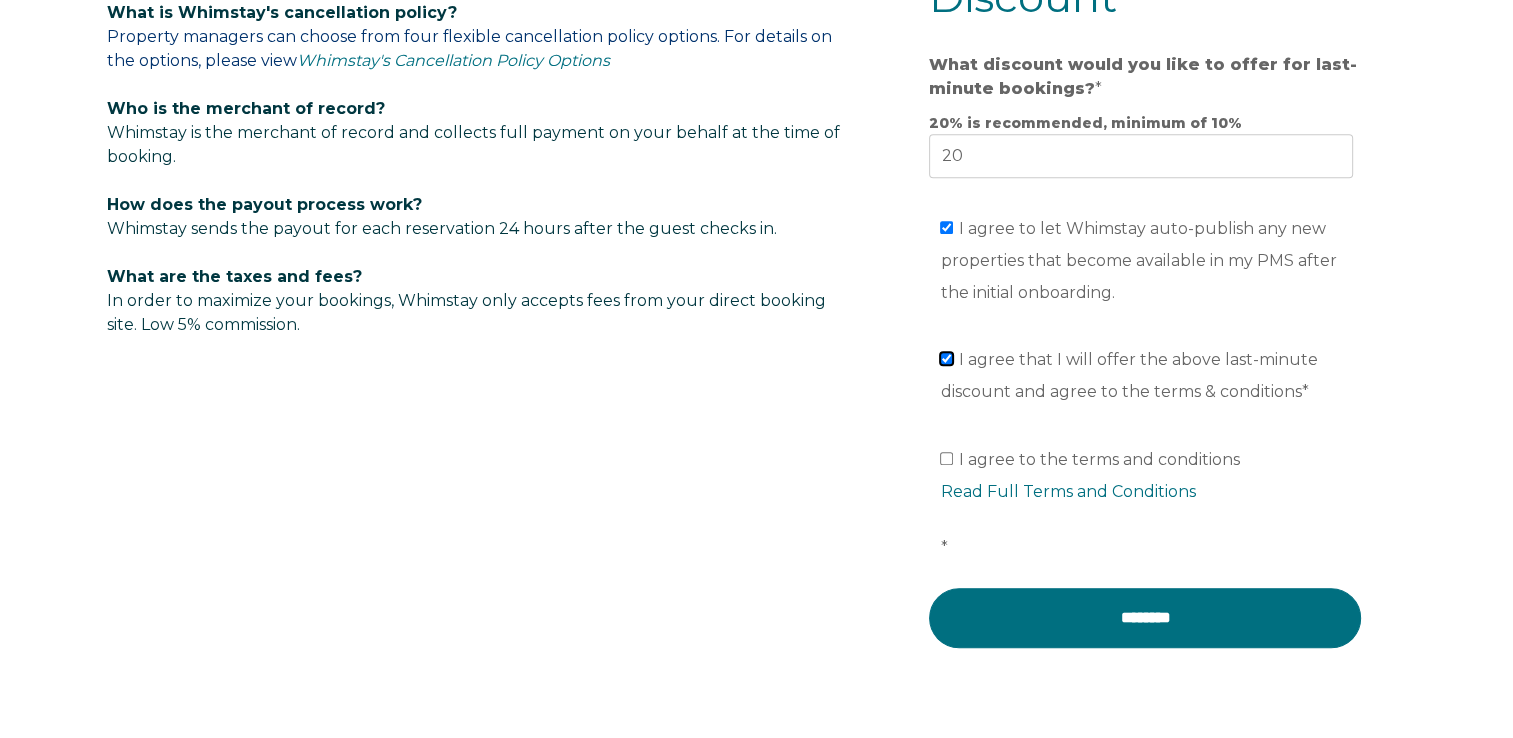 scroll, scrollTop: 1400, scrollLeft: 0, axis: vertical 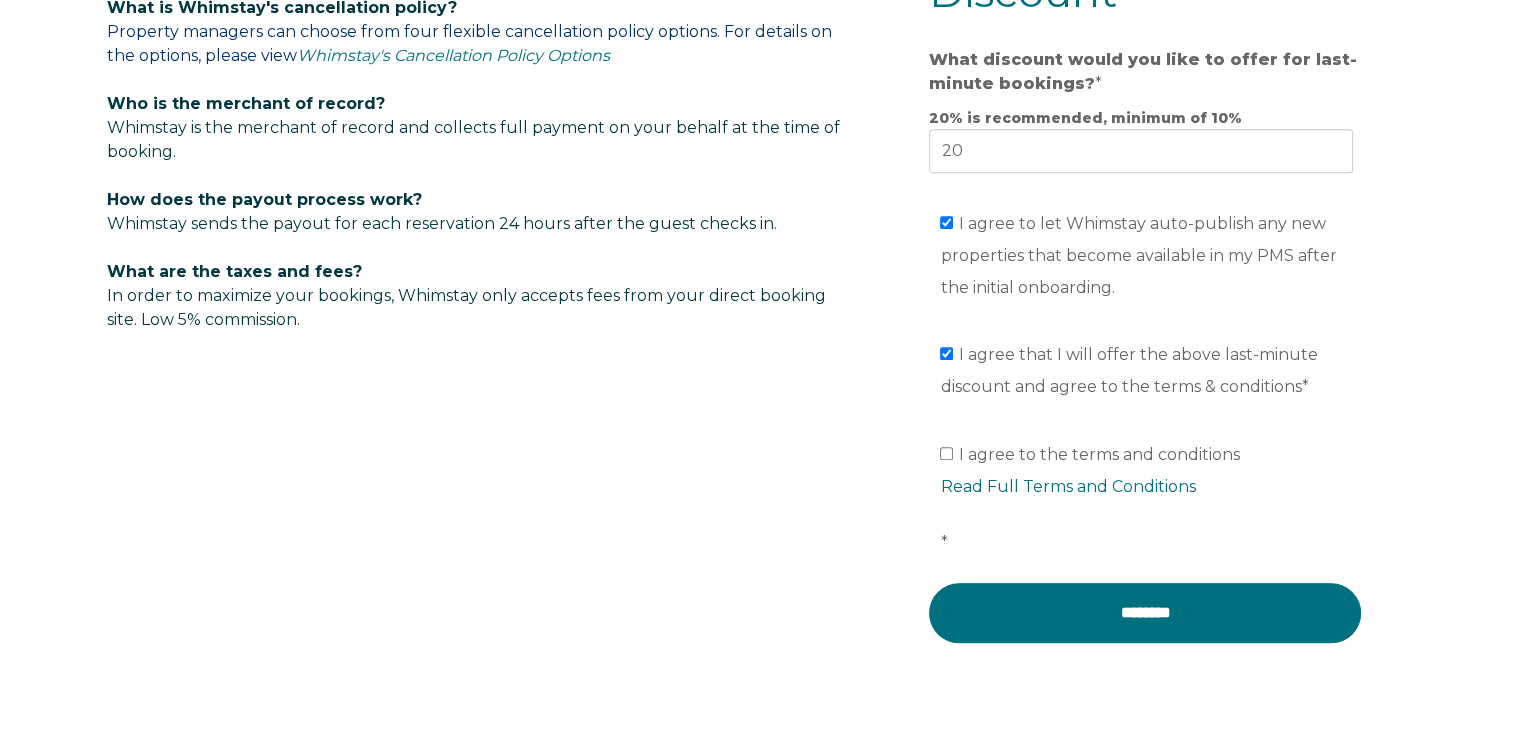 click on "I agree to the terms and conditions Read Full Terms and Conditions *" at bounding box center (1152, 498) 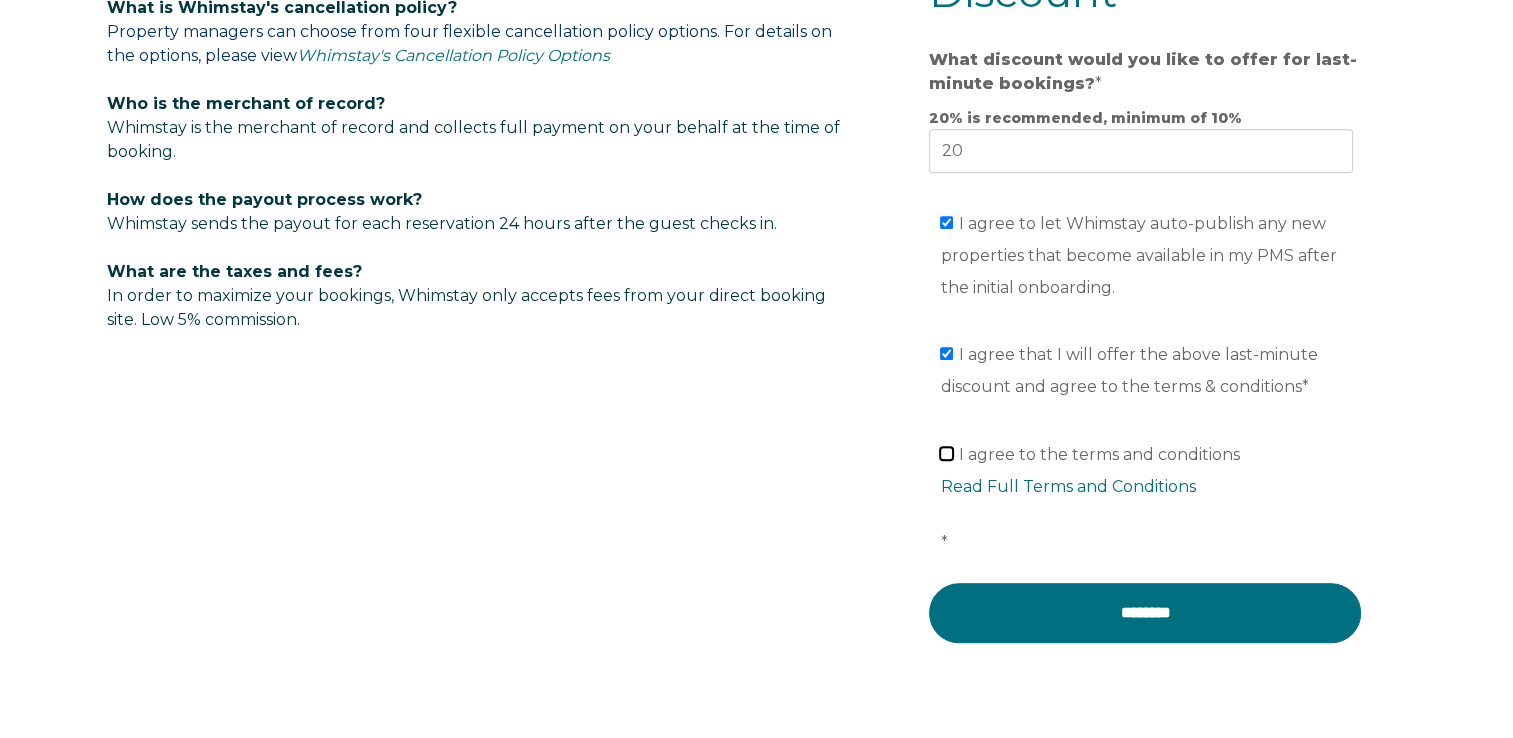 click on "I agree to the terms and conditions Read Full Terms and Conditions *" at bounding box center (946, 453) 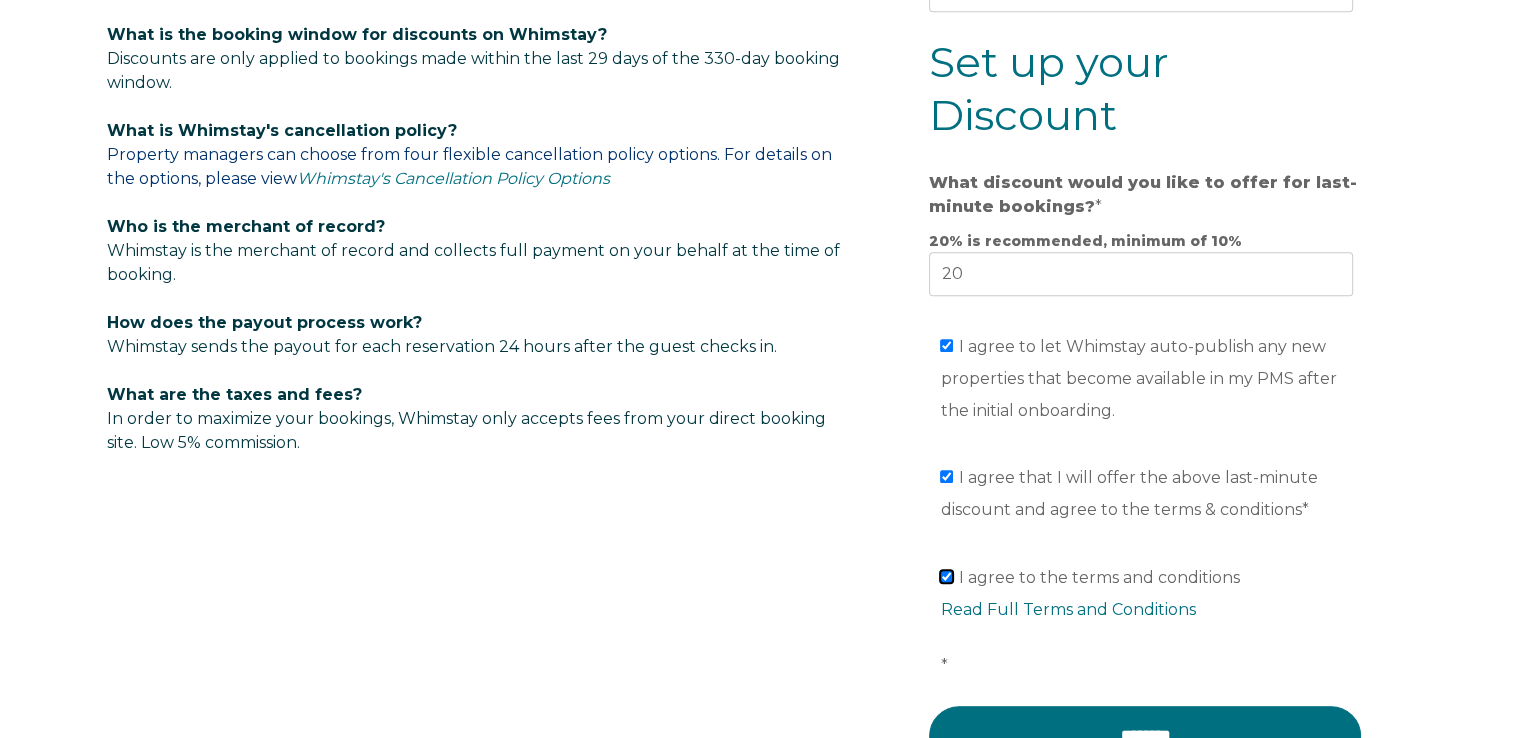 scroll, scrollTop: 1400, scrollLeft: 0, axis: vertical 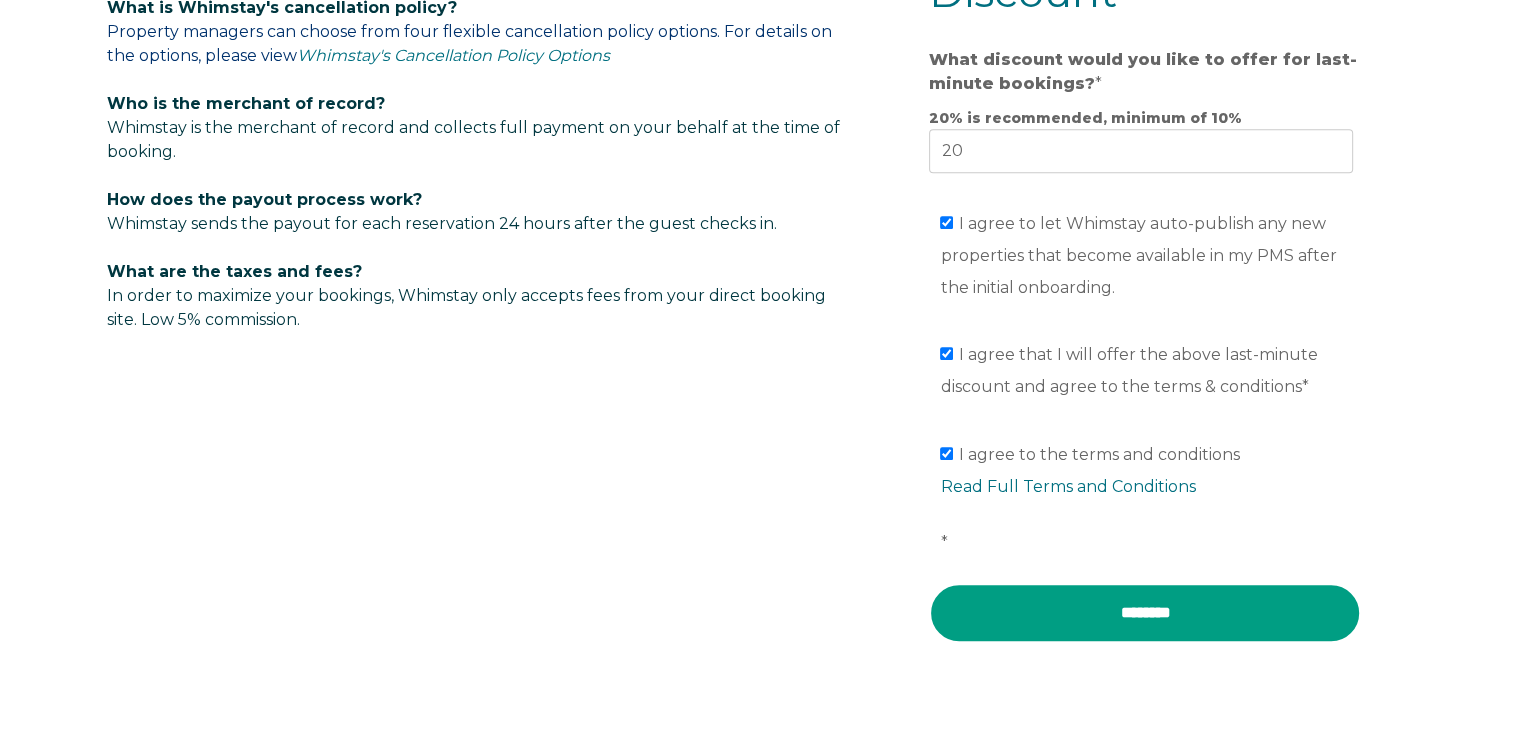 click on "********" at bounding box center [1145, 613] 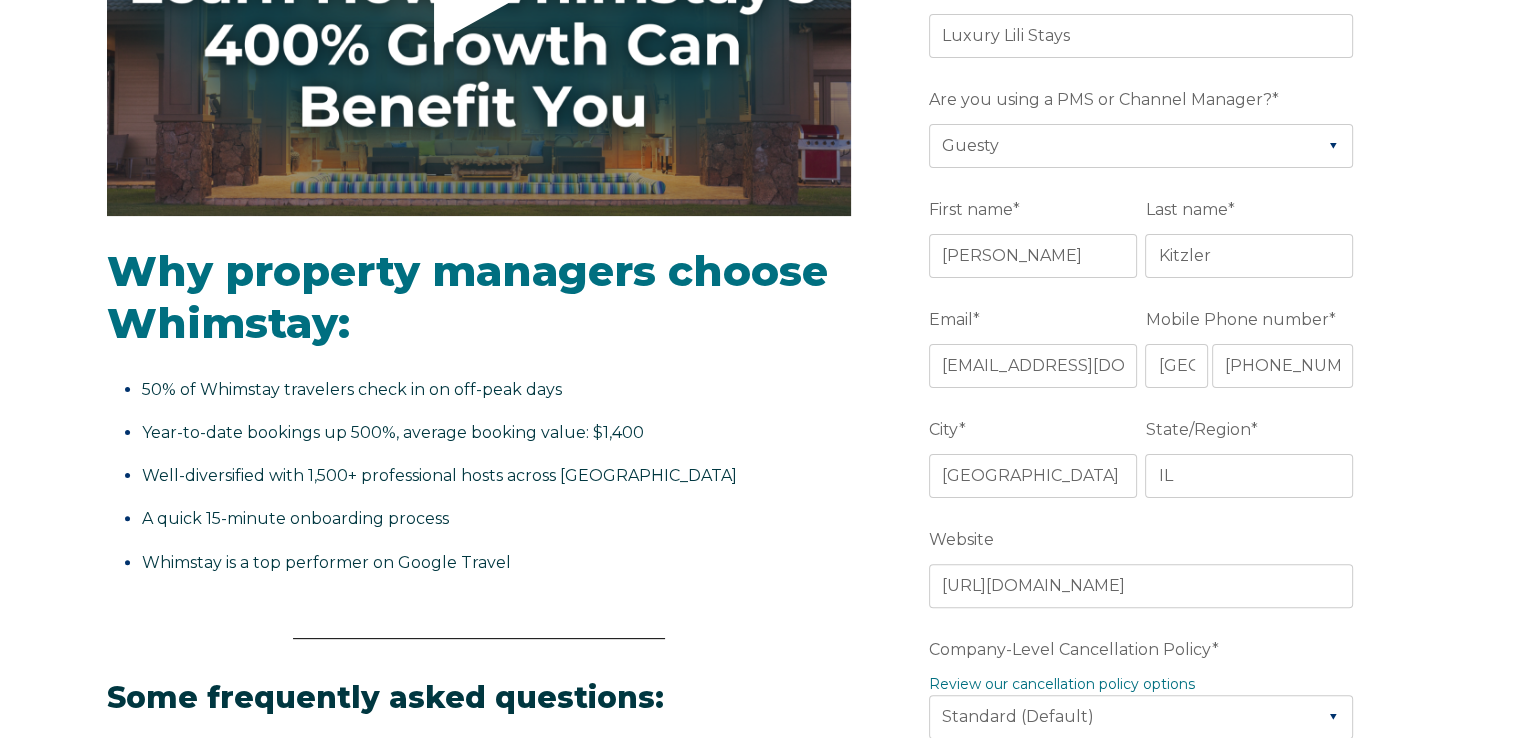 scroll, scrollTop: 400, scrollLeft: 0, axis: vertical 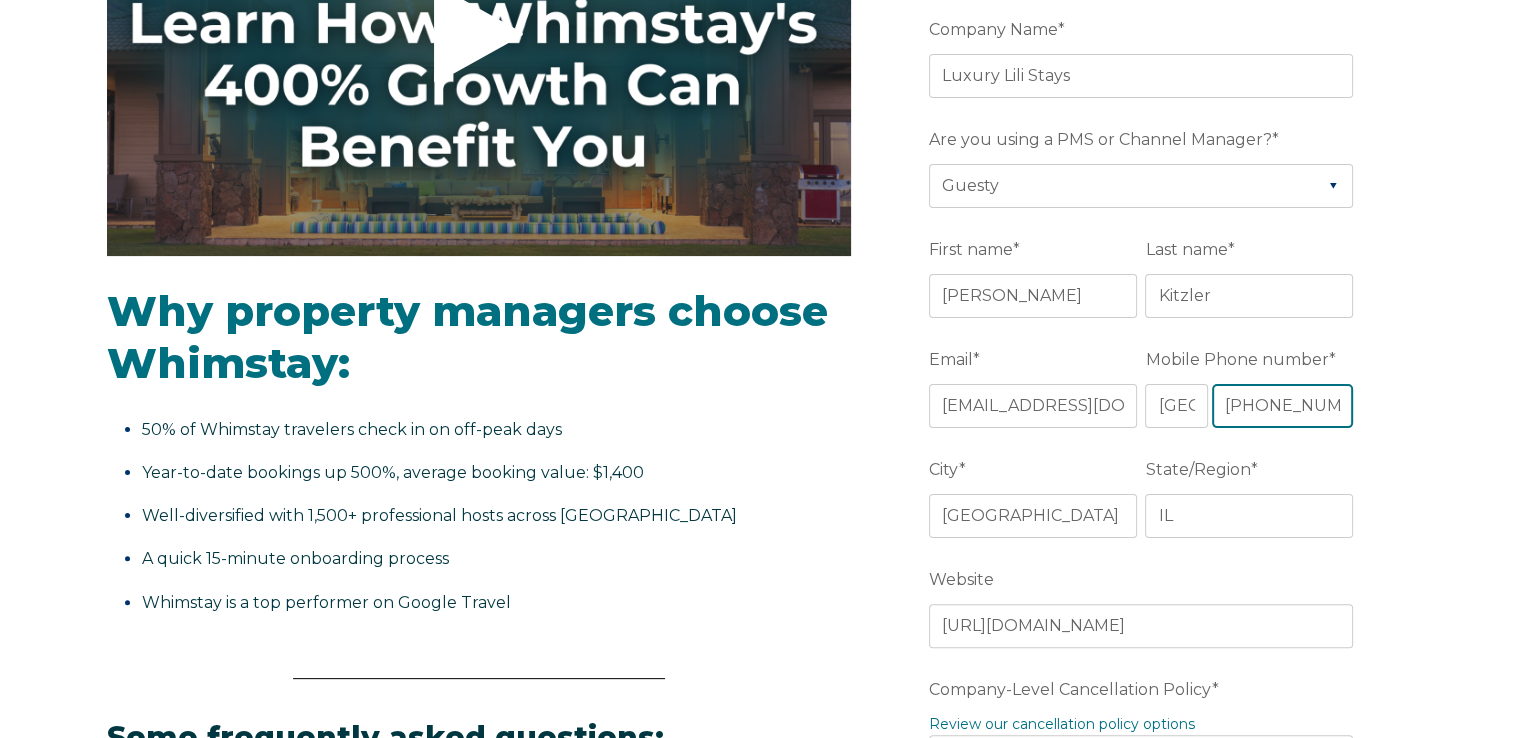 click on "+1 (385)501-1344" at bounding box center (1283, 406) 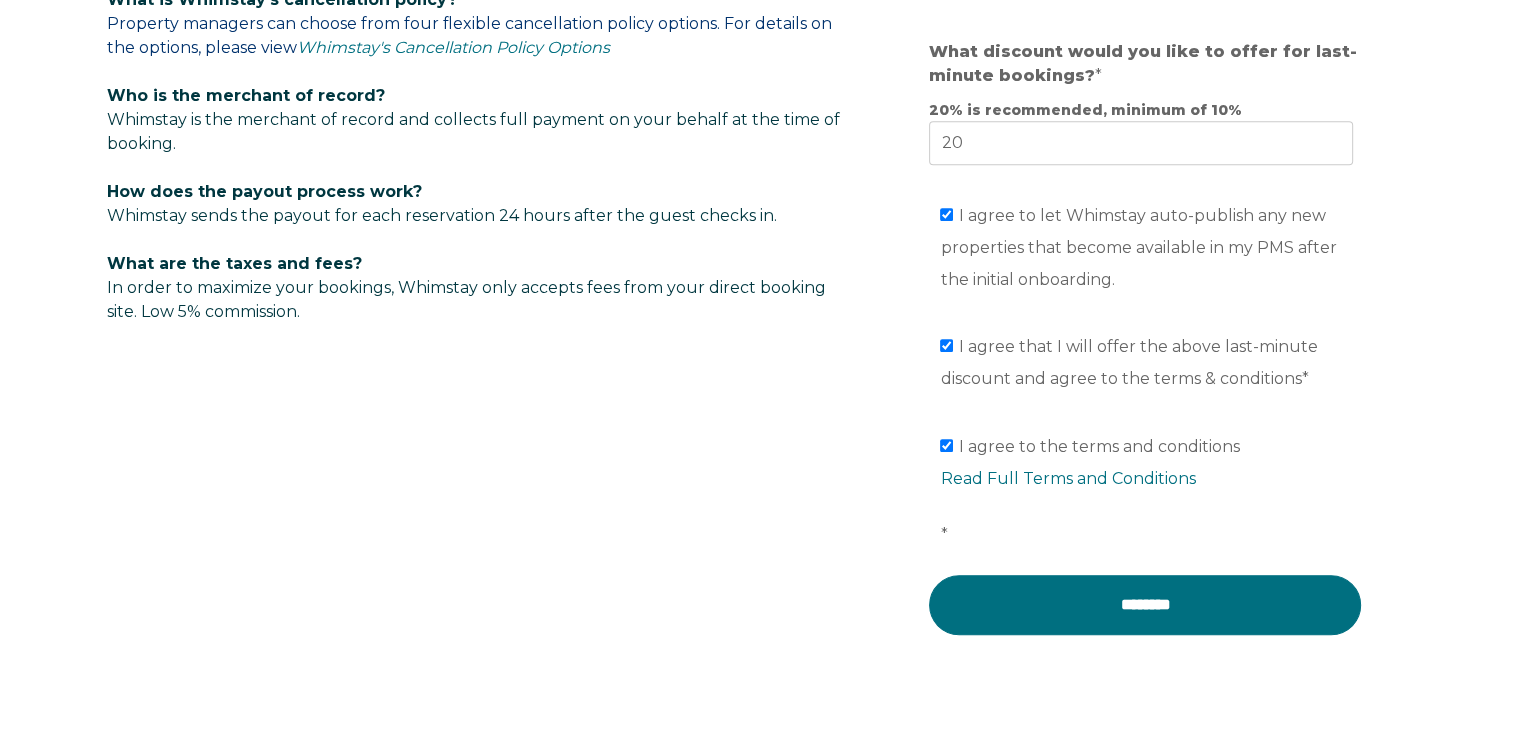 scroll, scrollTop: 1567, scrollLeft: 0, axis: vertical 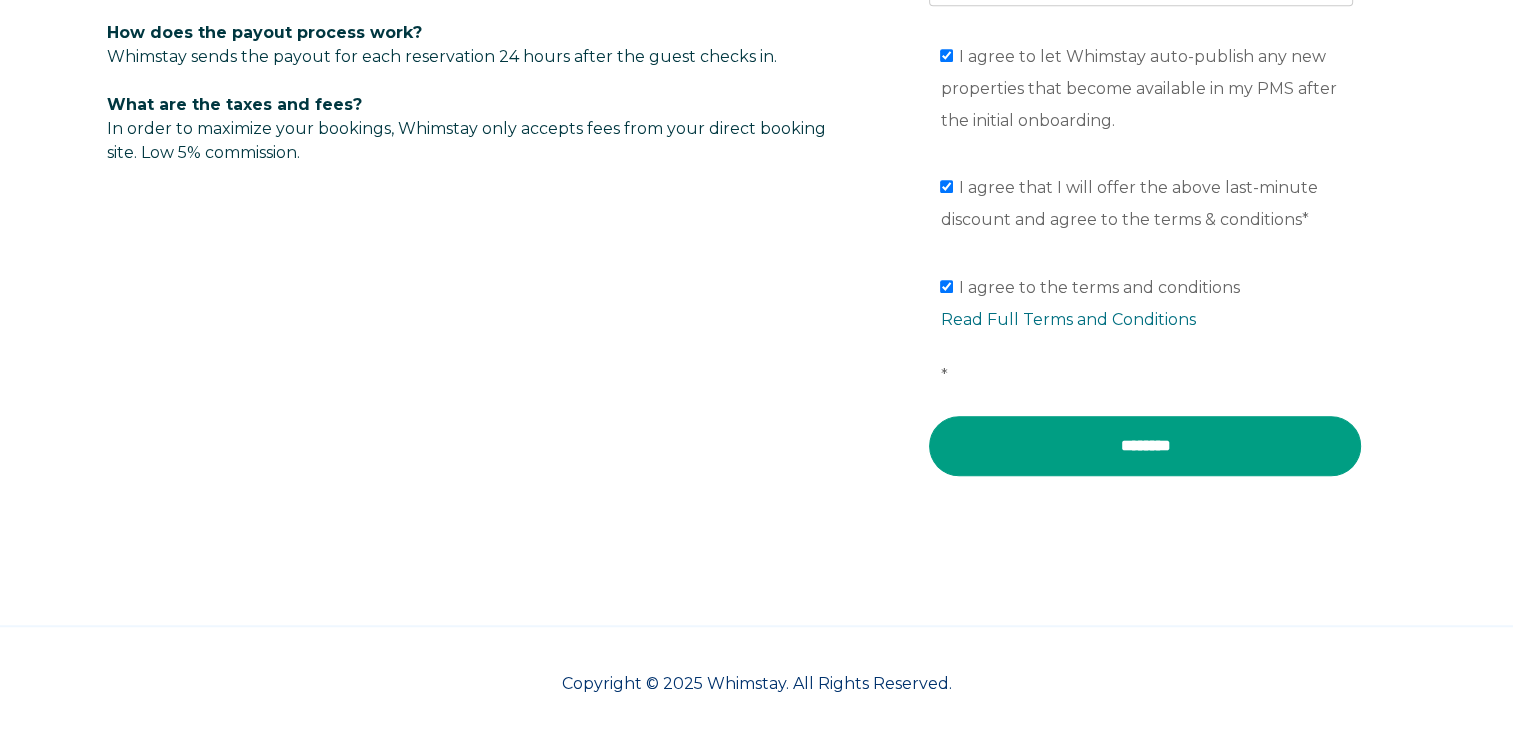 type on "+1 3855011344" 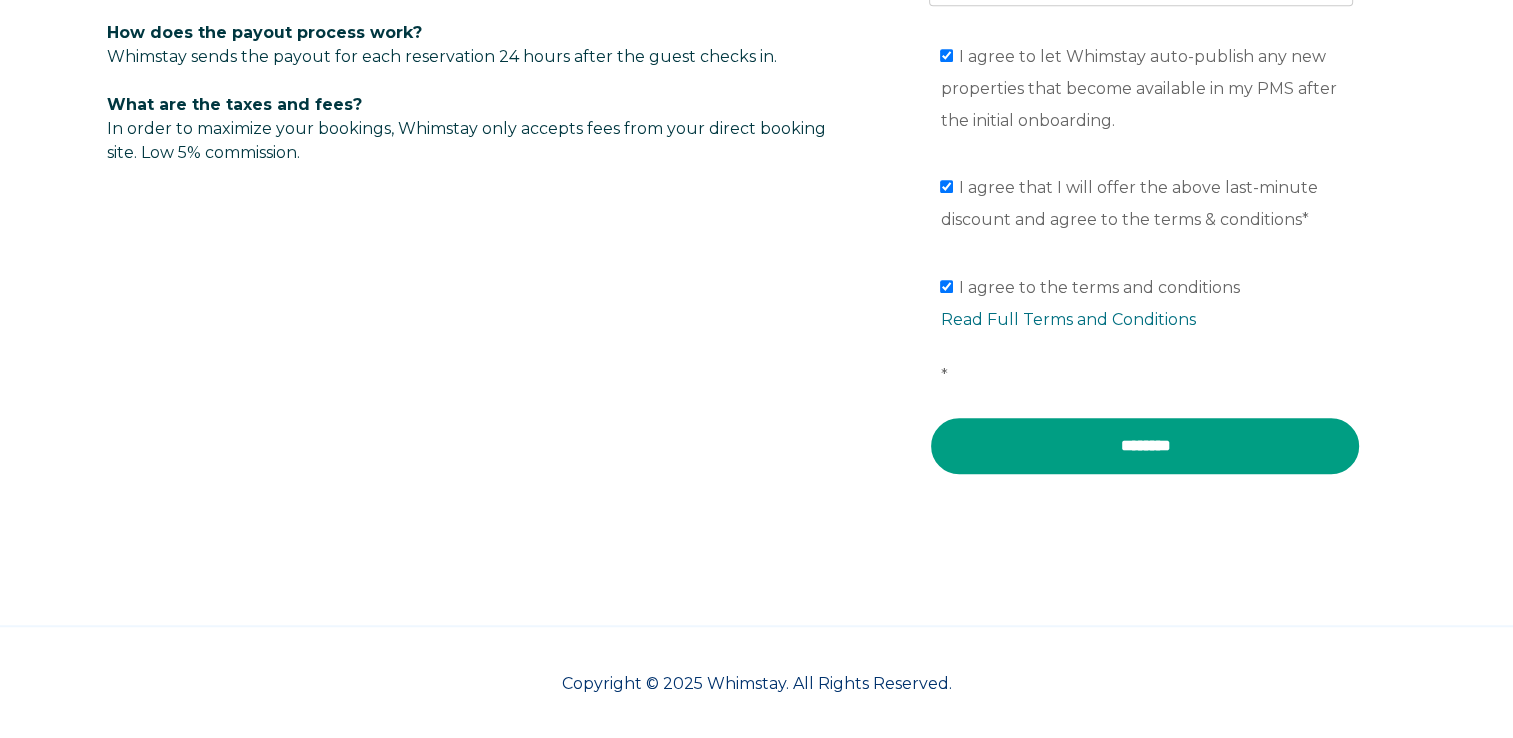 click on "********" at bounding box center [1145, 446] 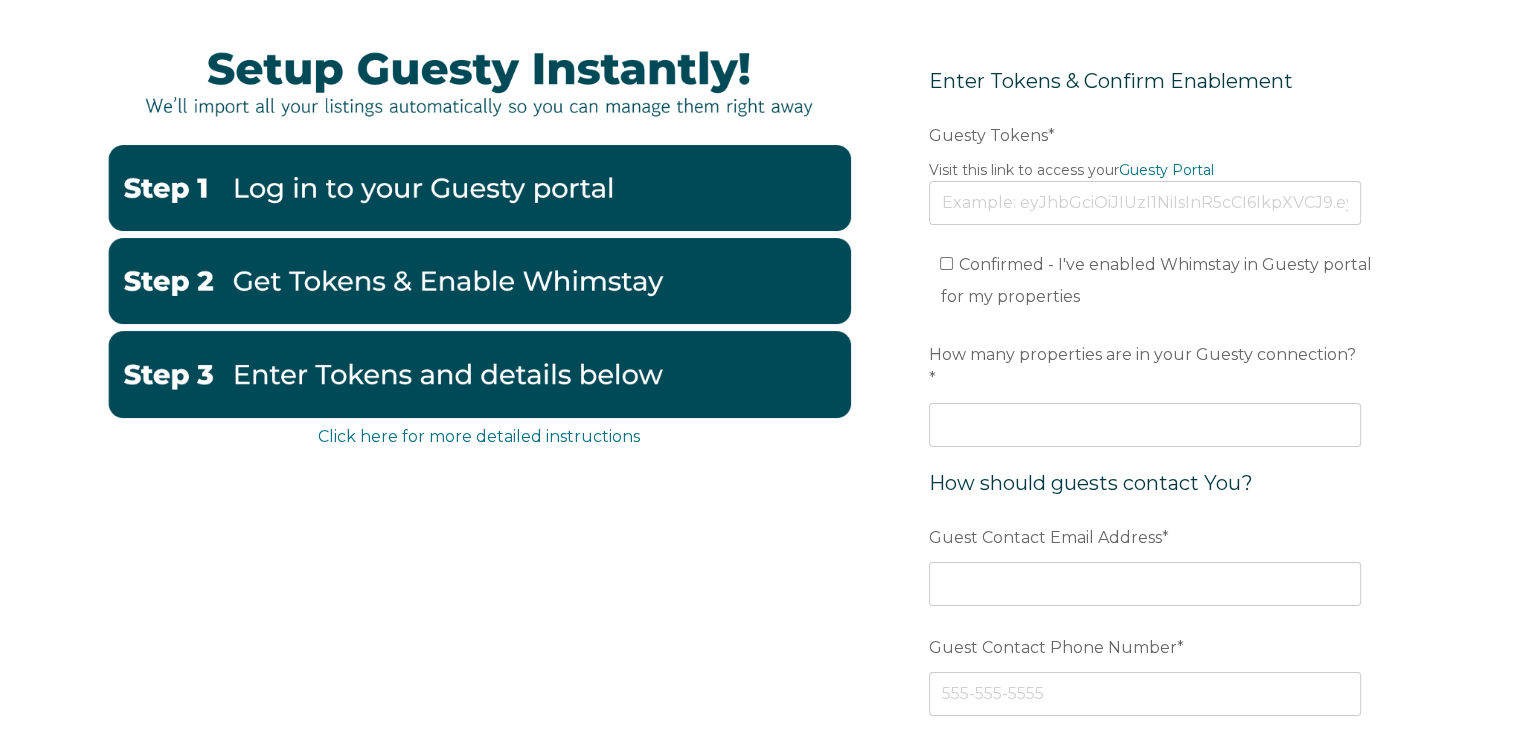 scroll, scrollTop: 200, scrollLeft: 0, axis: vertical 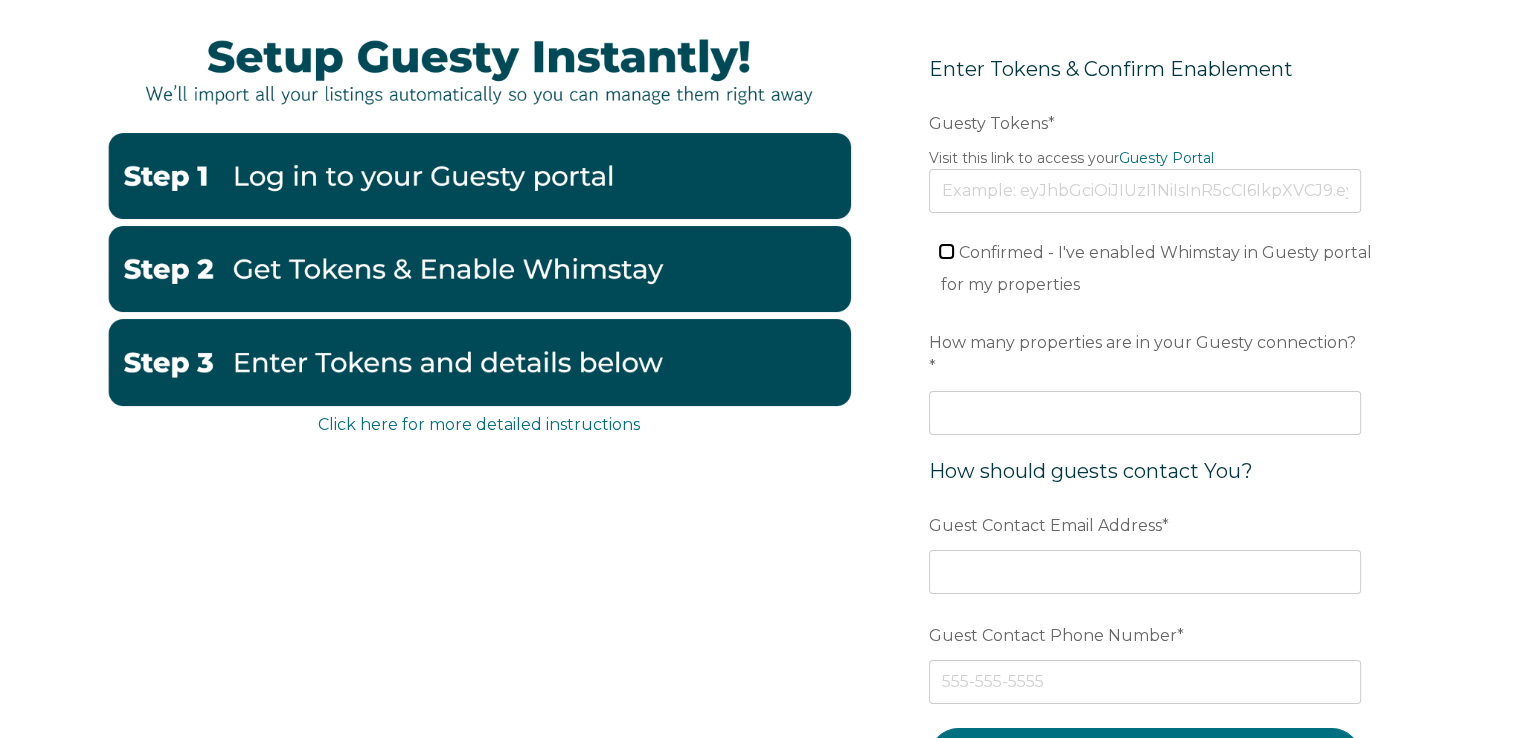 click on "Confirmed - I've enabled Whimstay in Guesty portal for my properties" at bounding box center [946, 251] 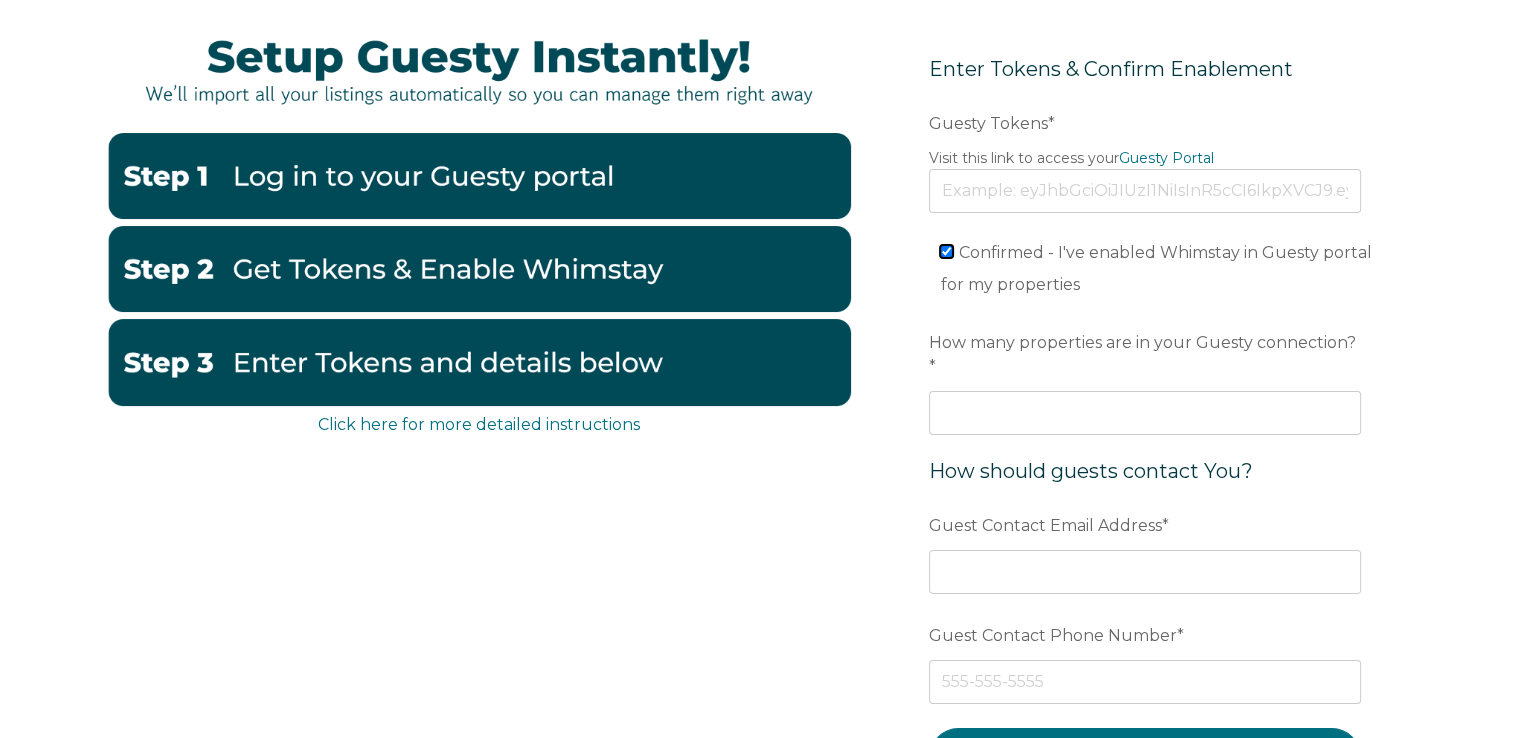 checkbox on "true" 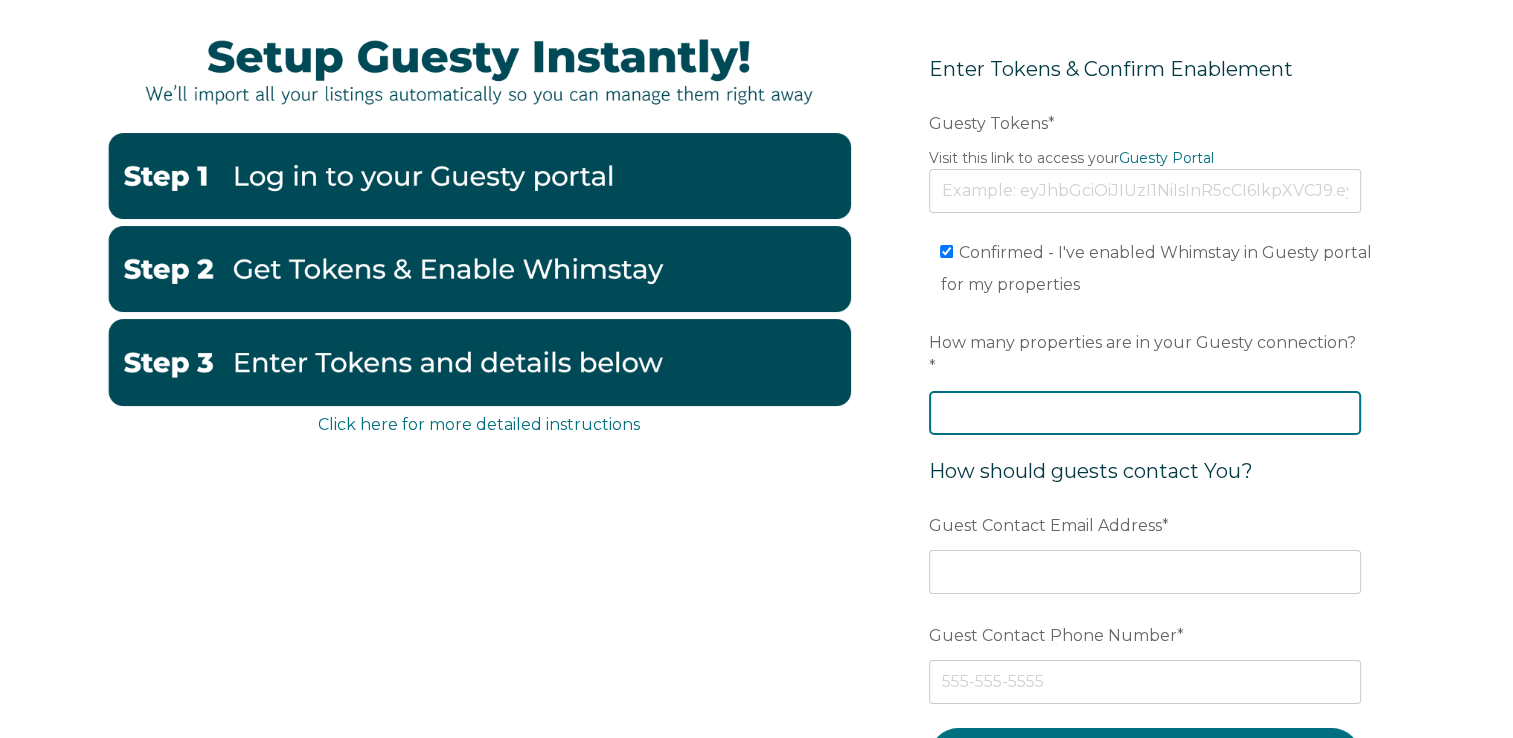 click on "How many properties are in your Guesty connection? *" at bounding box center (1145, 413) 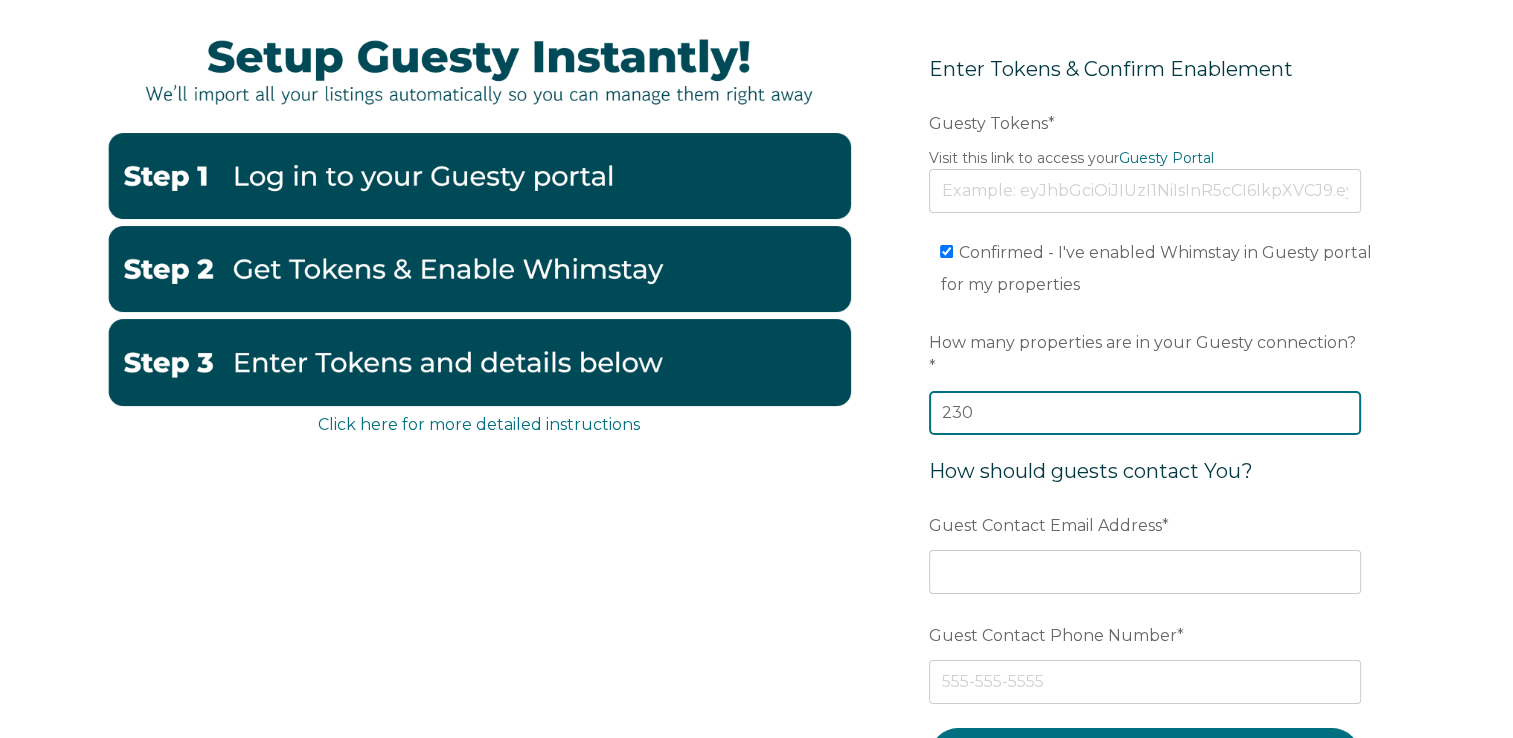 type on "230" 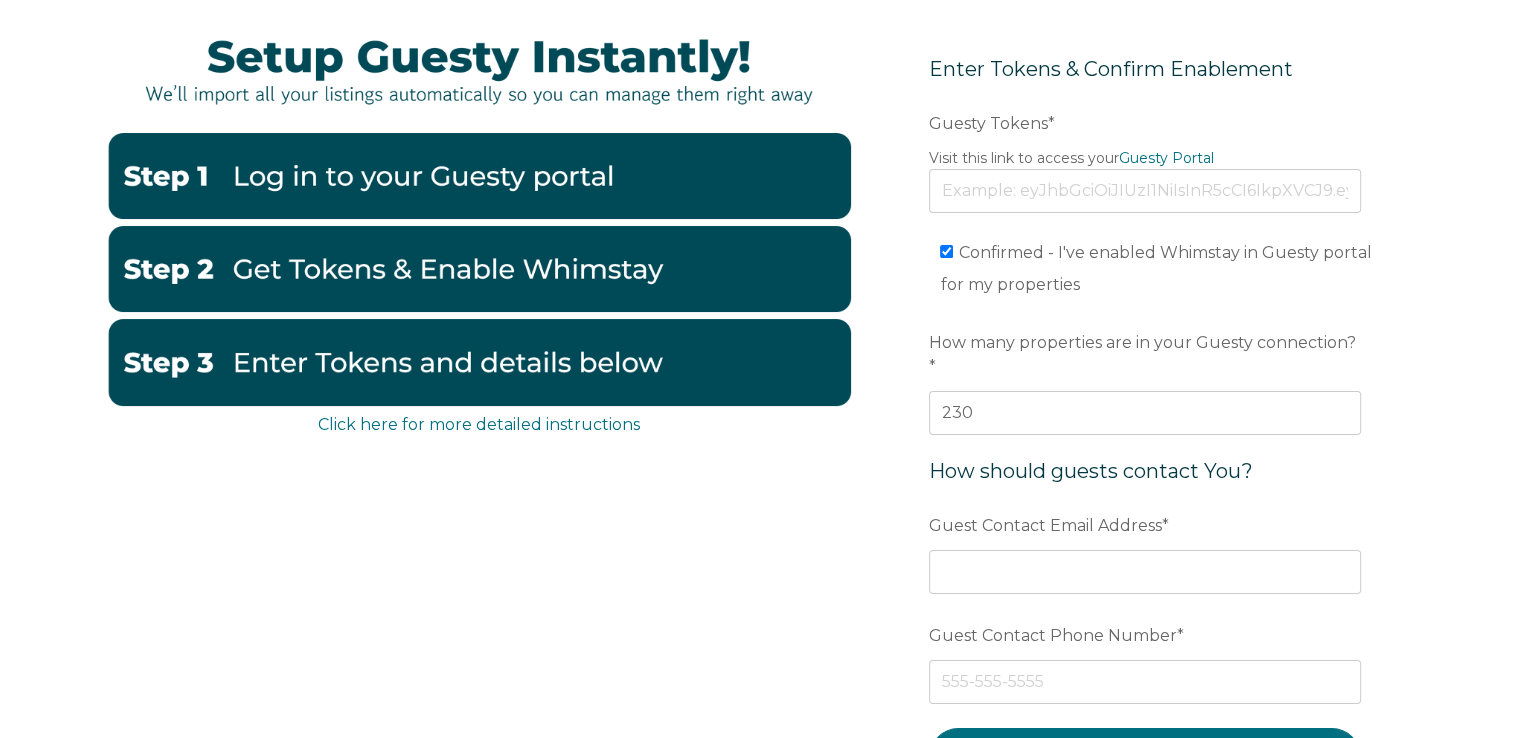 click on "Guest Contact Email Address *" at bounding box center [1145, 551] 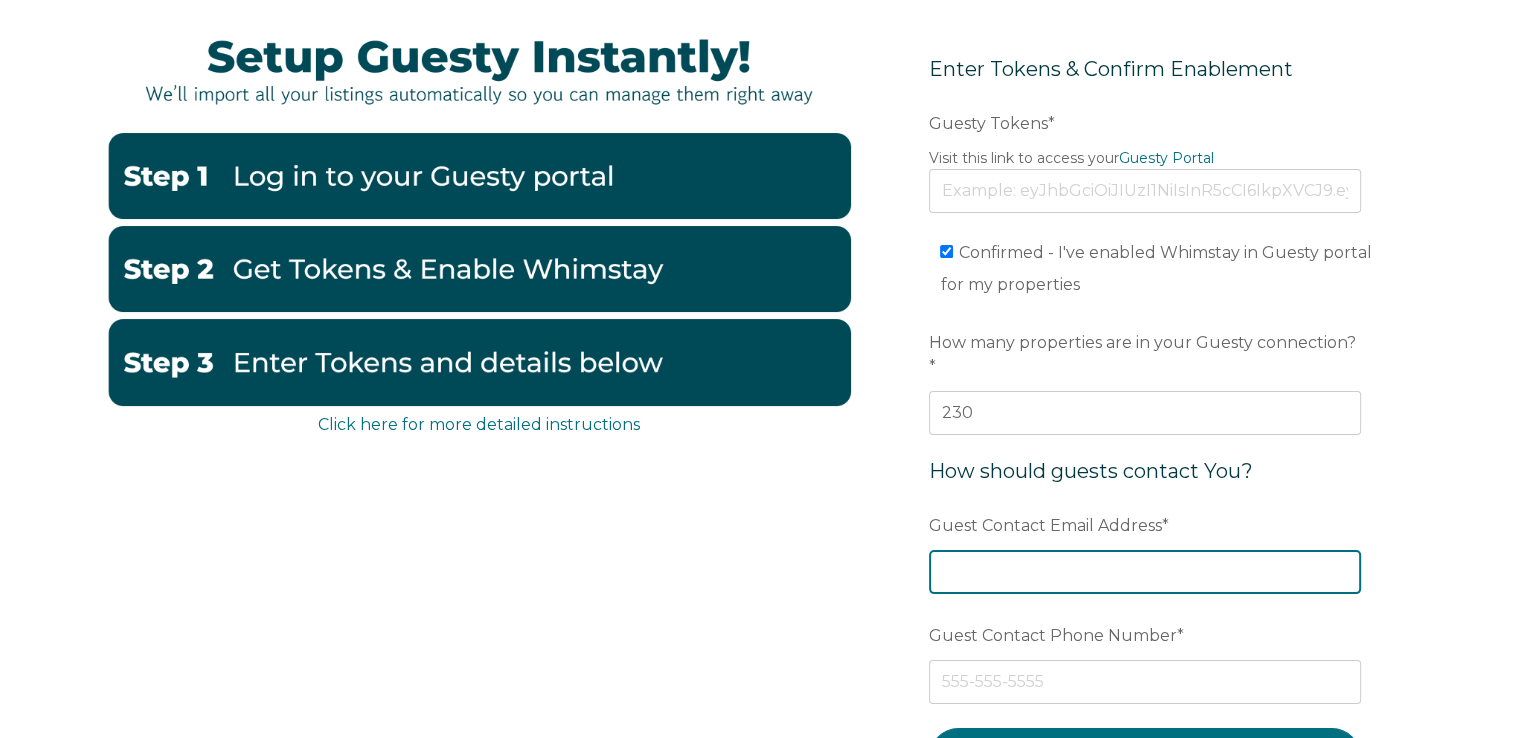 click on "Guest Contact Email Address *" at bounding box center [1145, 572] 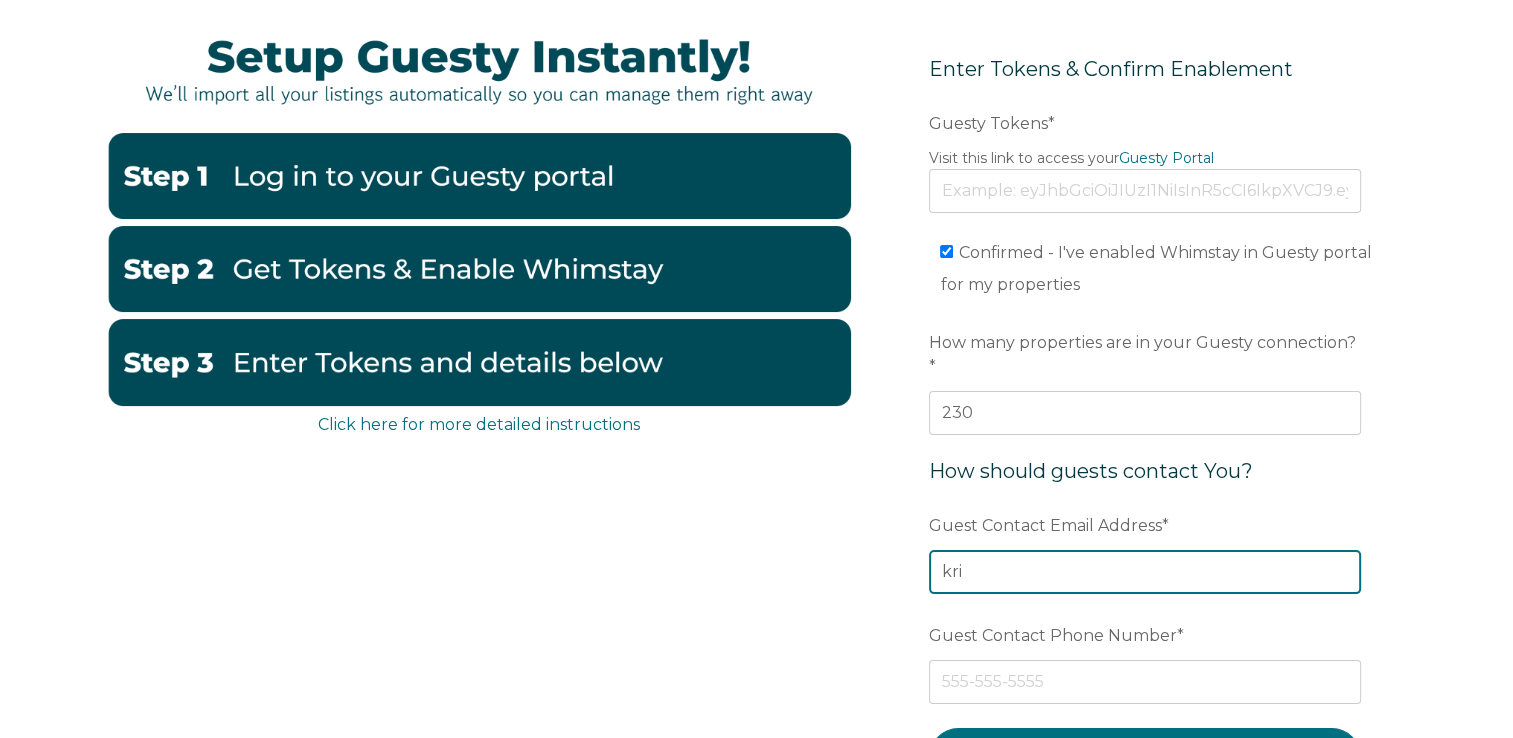 type on "[EMAIL_ADDRESS][DOMAIN_NAME]" 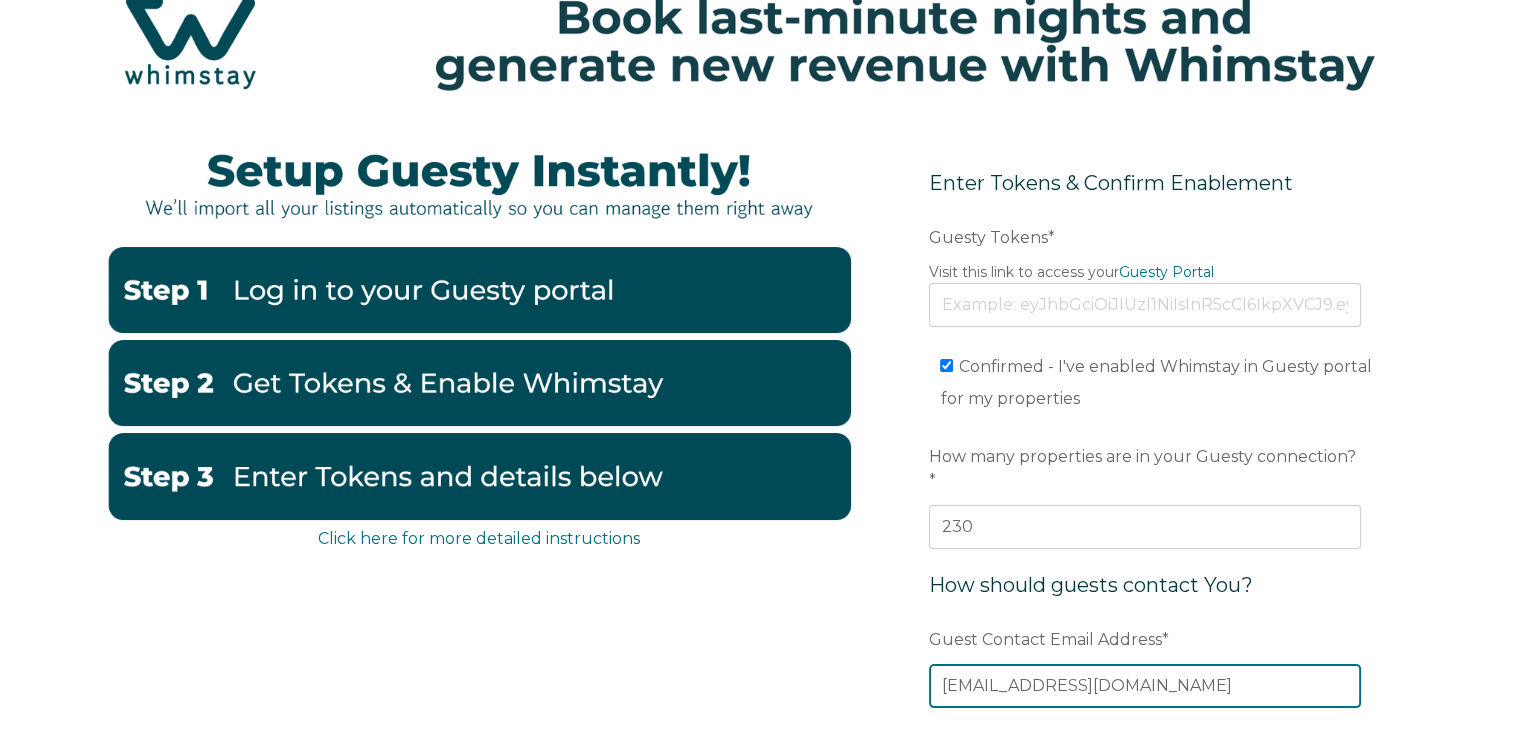 scroll, scrollTop: 0, scrollLeft: 0, axis: both 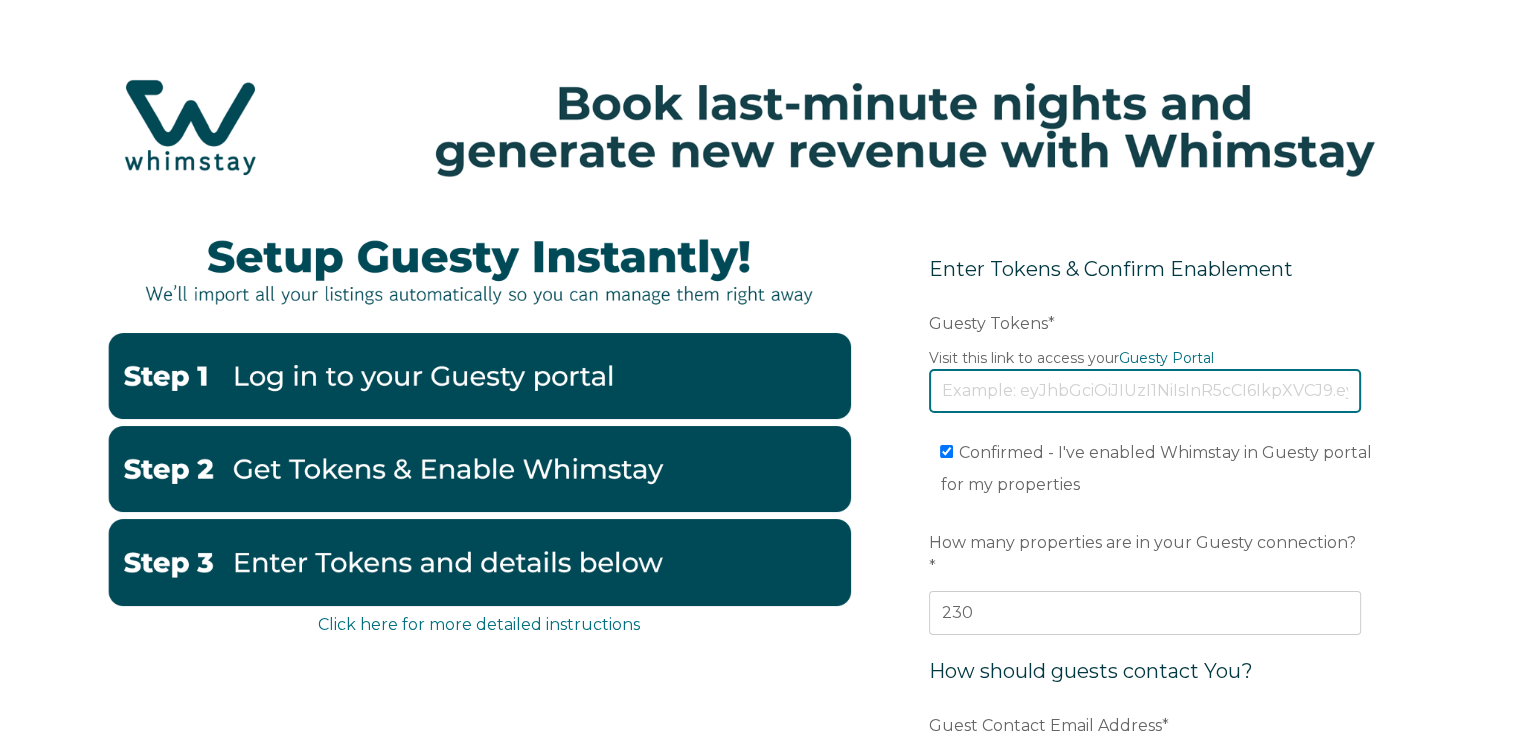 click on "Guesty Tokens *" at bounding box center (1145, 391) 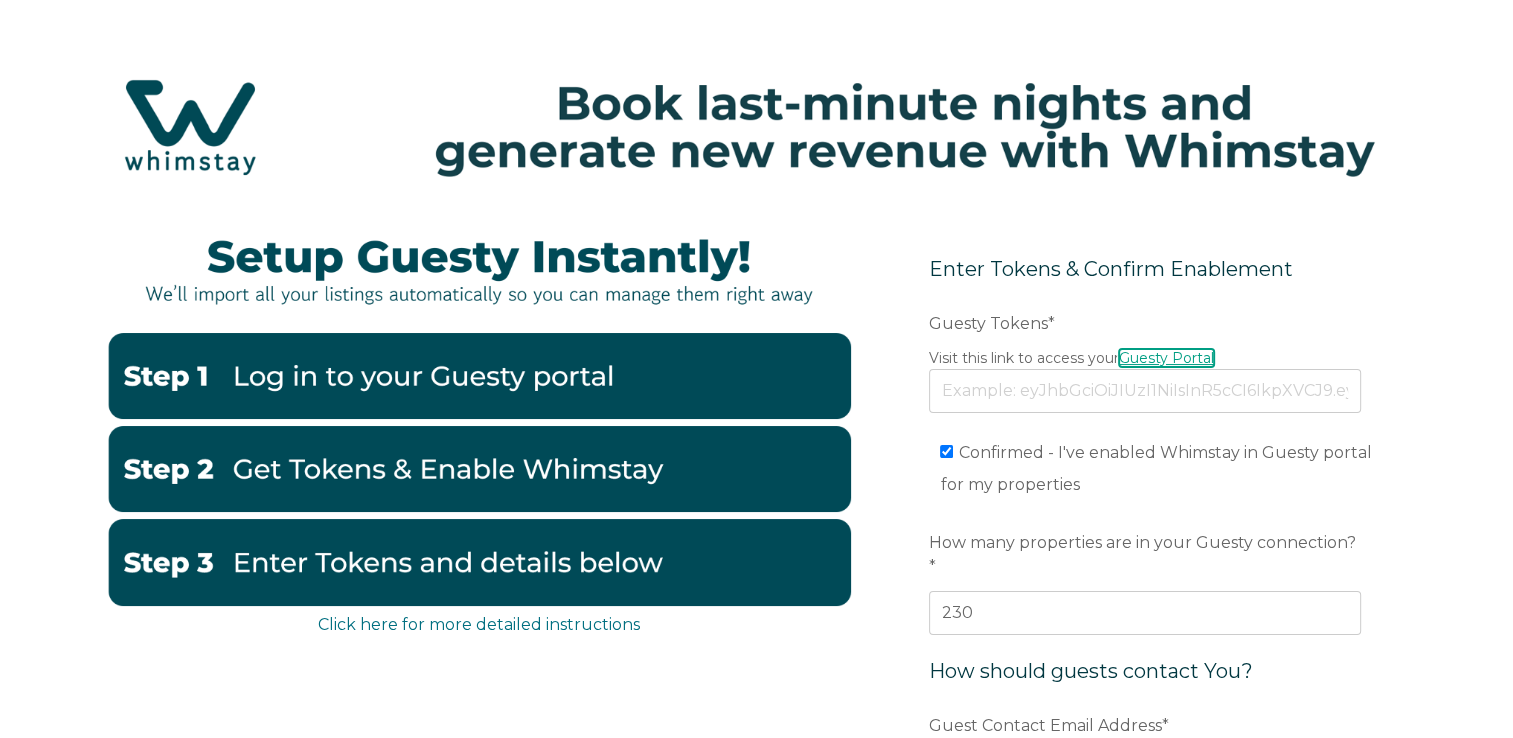 click on "Guesty Portal" at bounding box center (1166, 358) 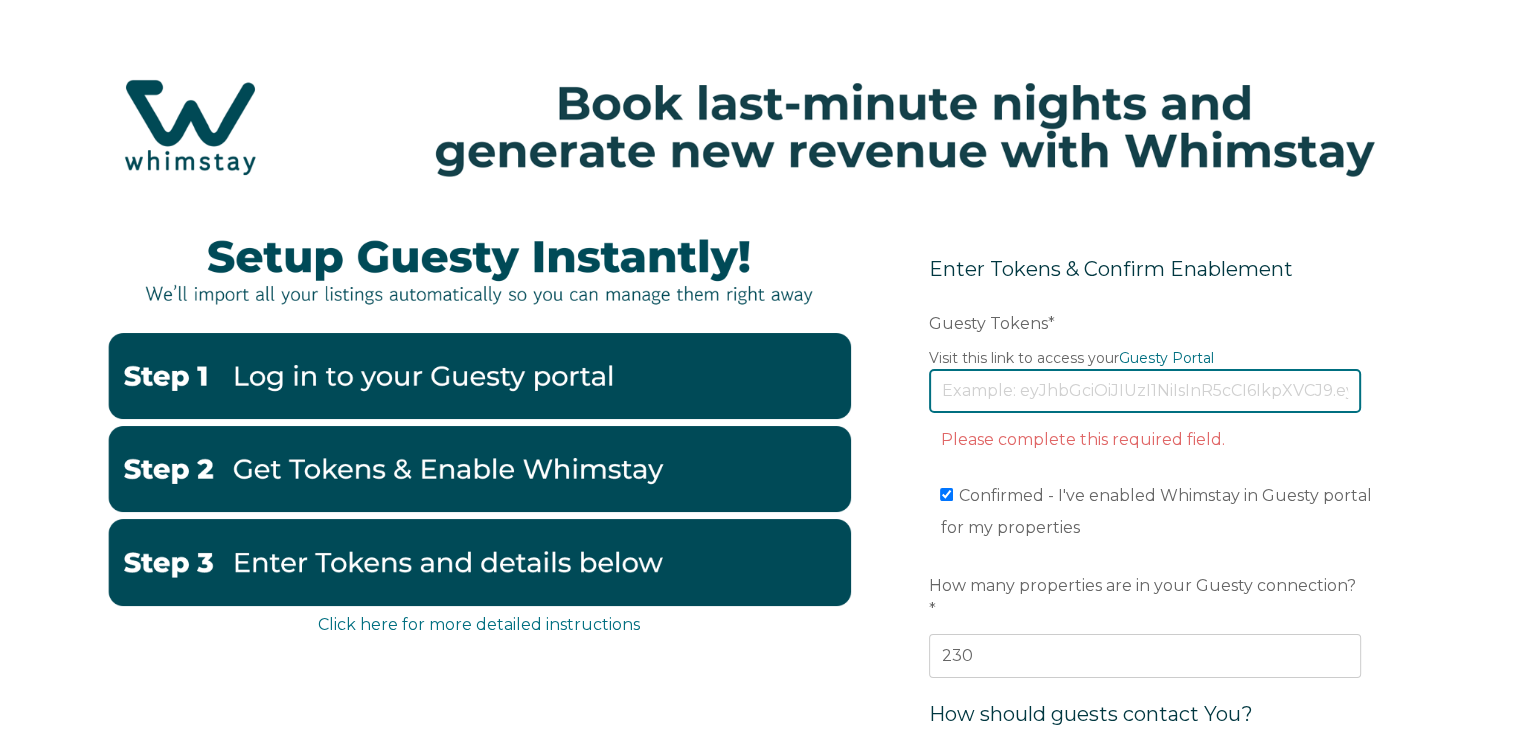 click on "Guesty Tokens *" at bounding box center (1145, 391) 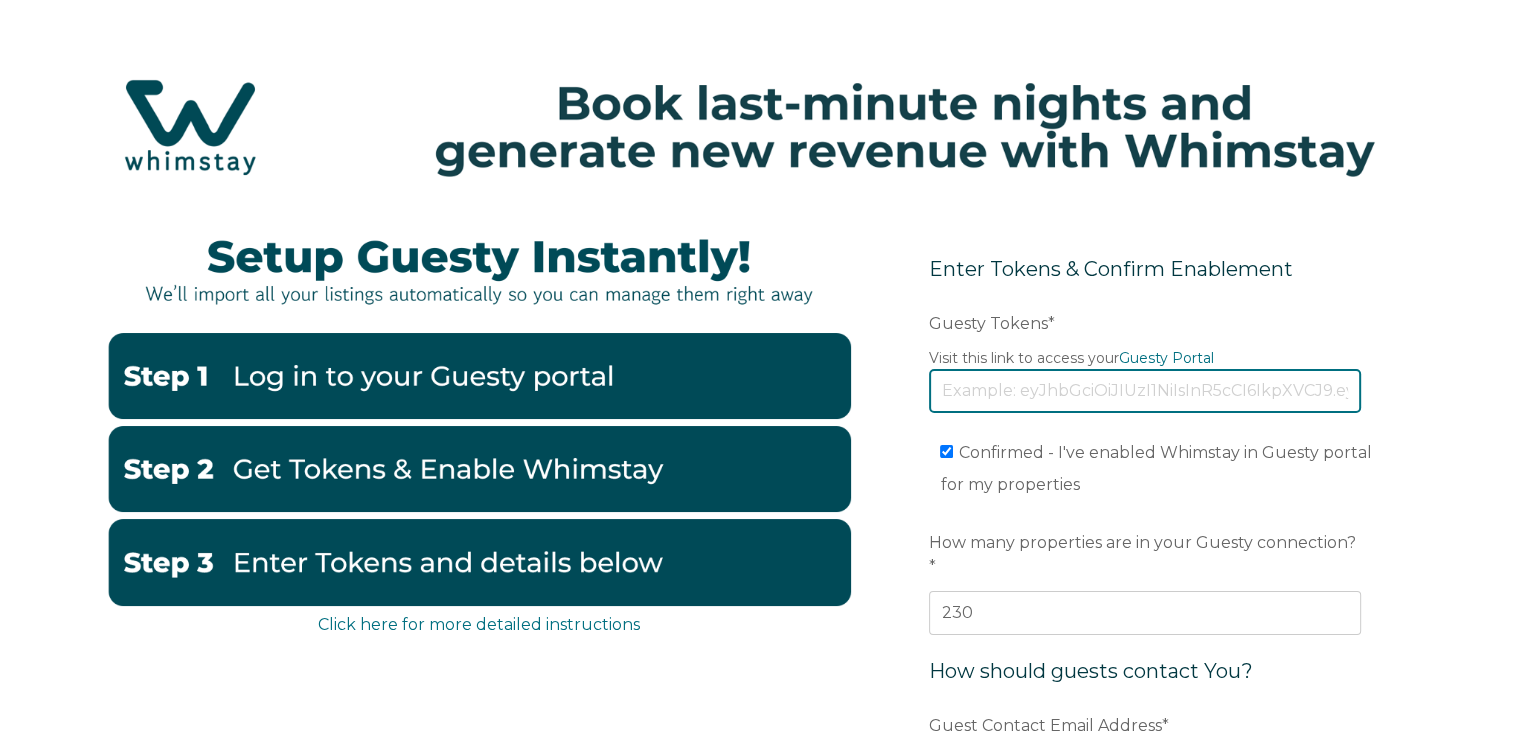 paste on "[SECURITY_DATA]" 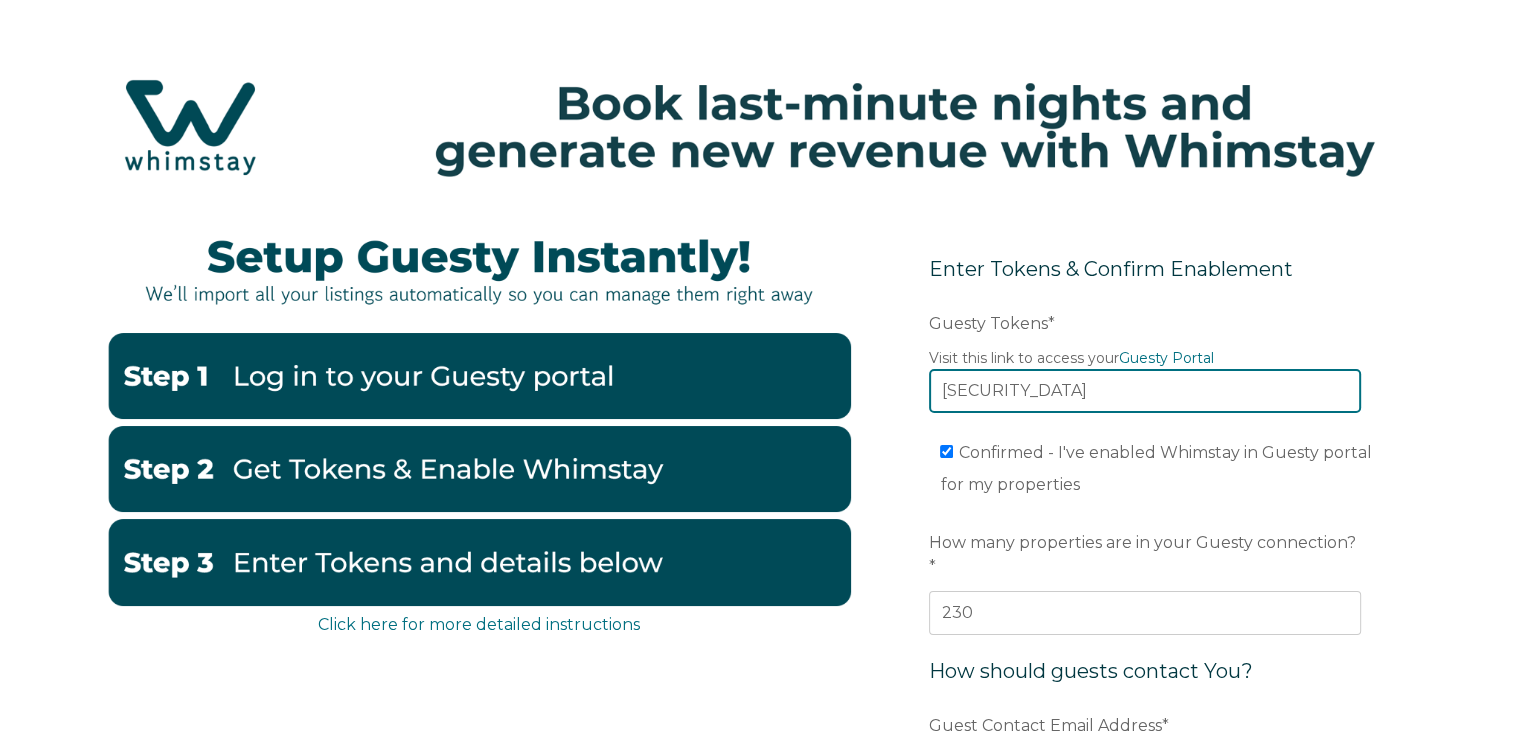 scroll, scrollTop: 0, scrollLeft: 4064, axis: horizontal 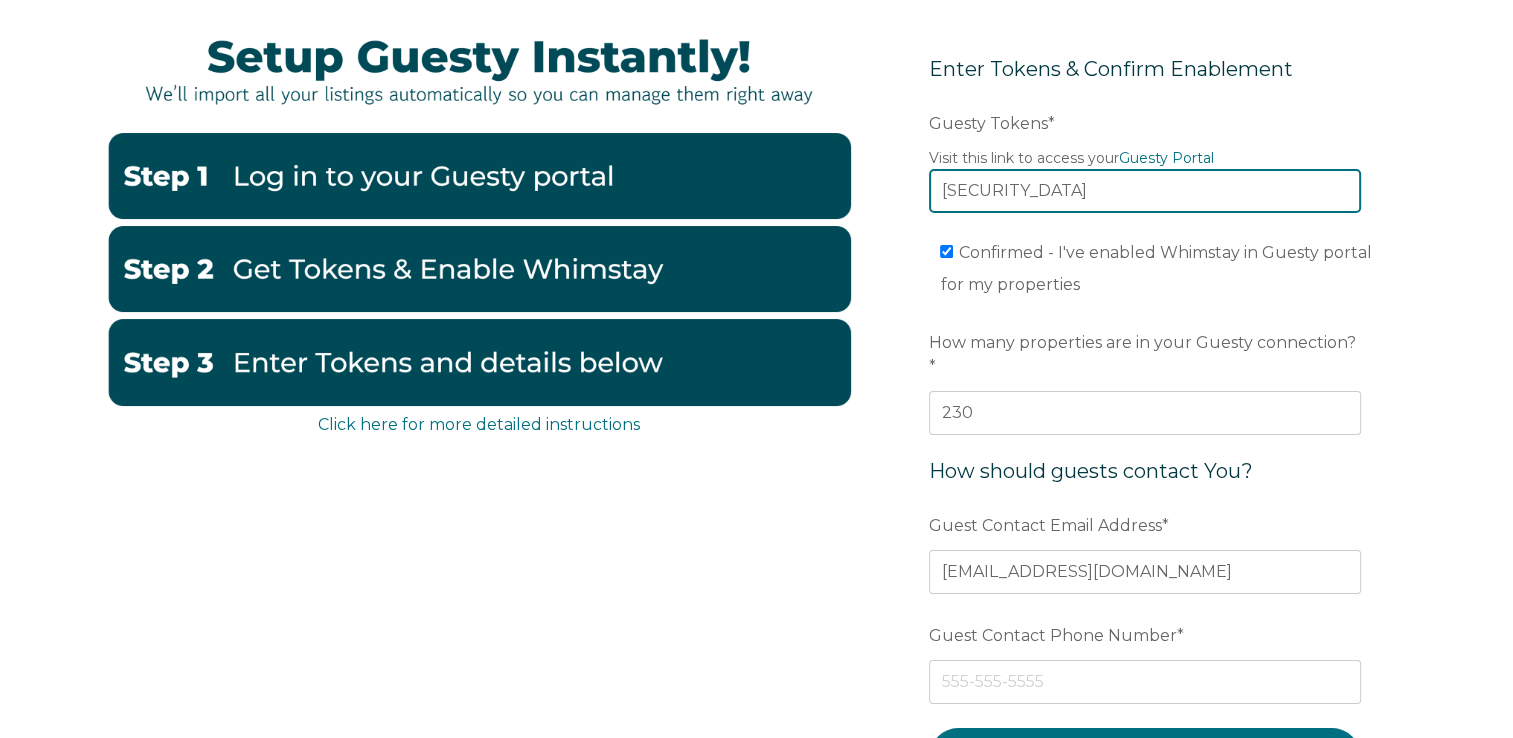 type on "[SECURITY_DATA]" 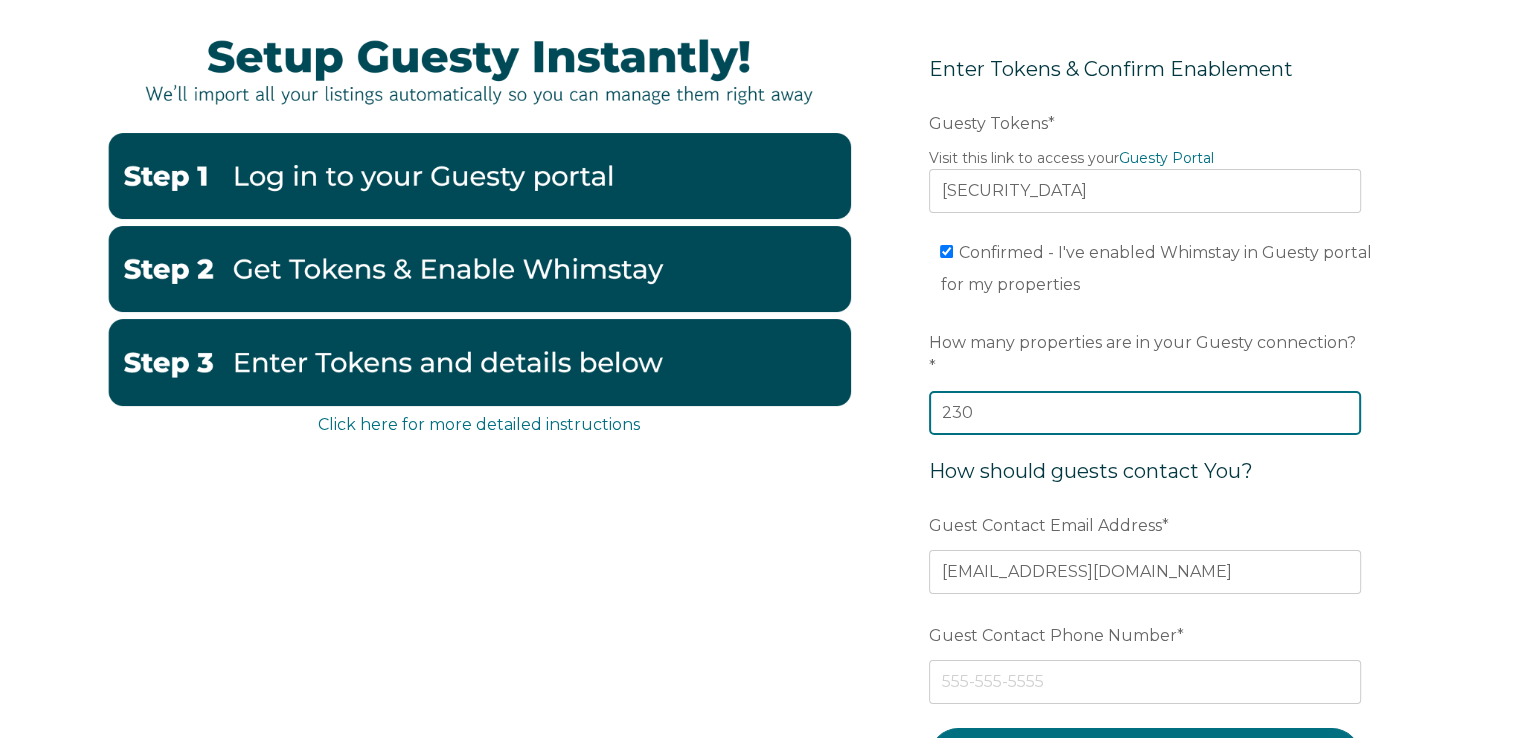 click on "230" at bounding box center [1145, 413] 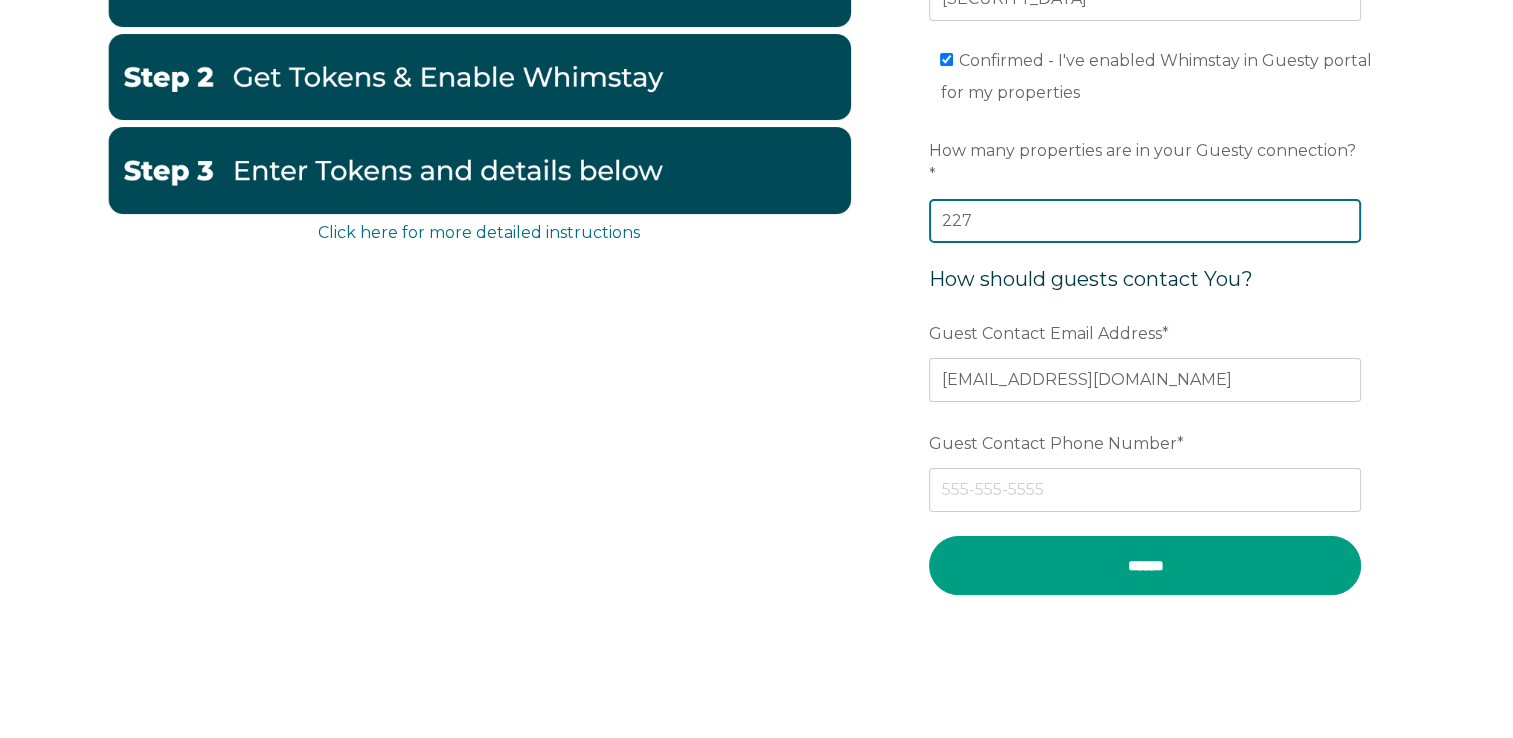 scroll, scrollTop: 400, scrollLeft: 0, axis: vertical 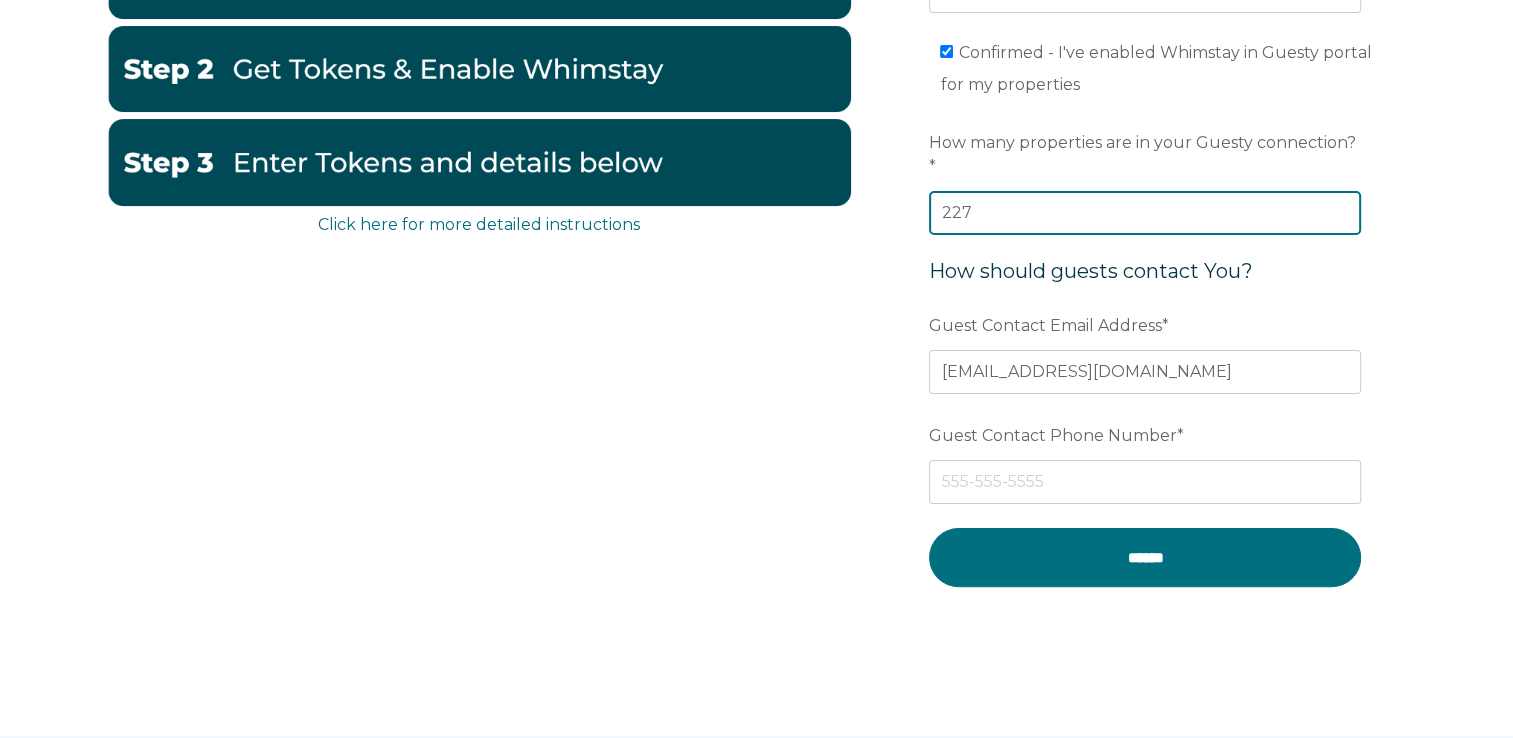 type on "227" 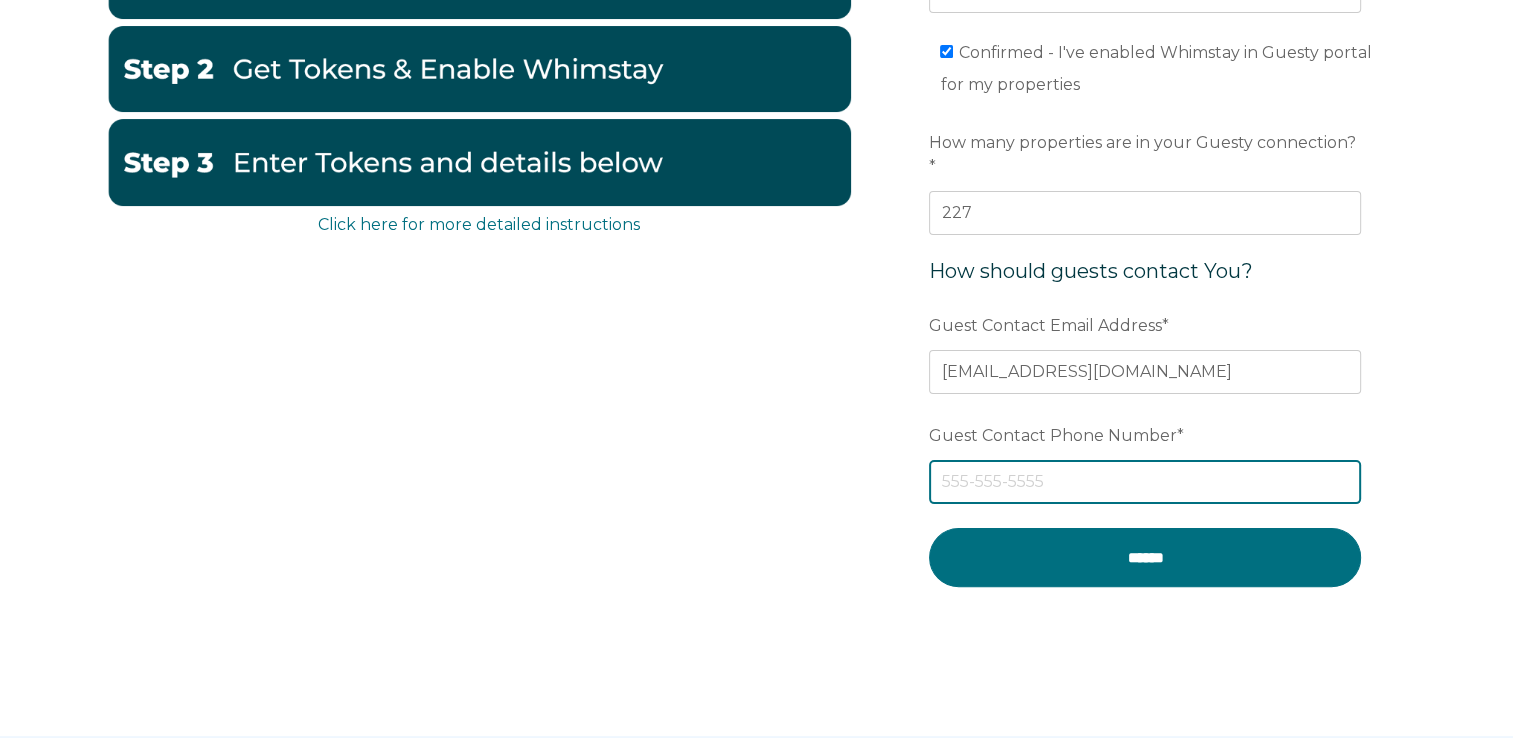click on "Guest Contact Phone Number *" at bounding box center [1145, 482] 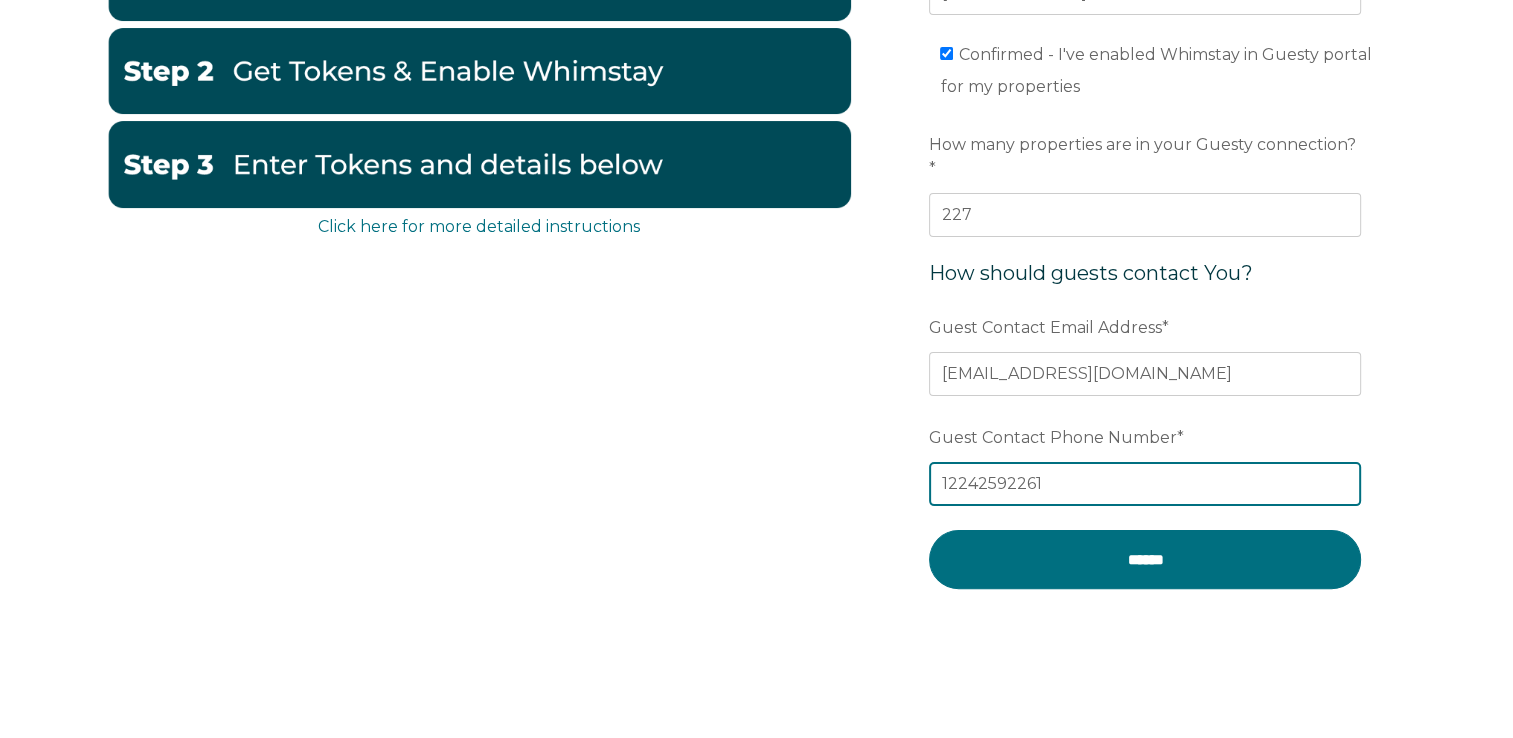 scroll, scrollTop: 400, scrollLeft: 0, axis: vertical 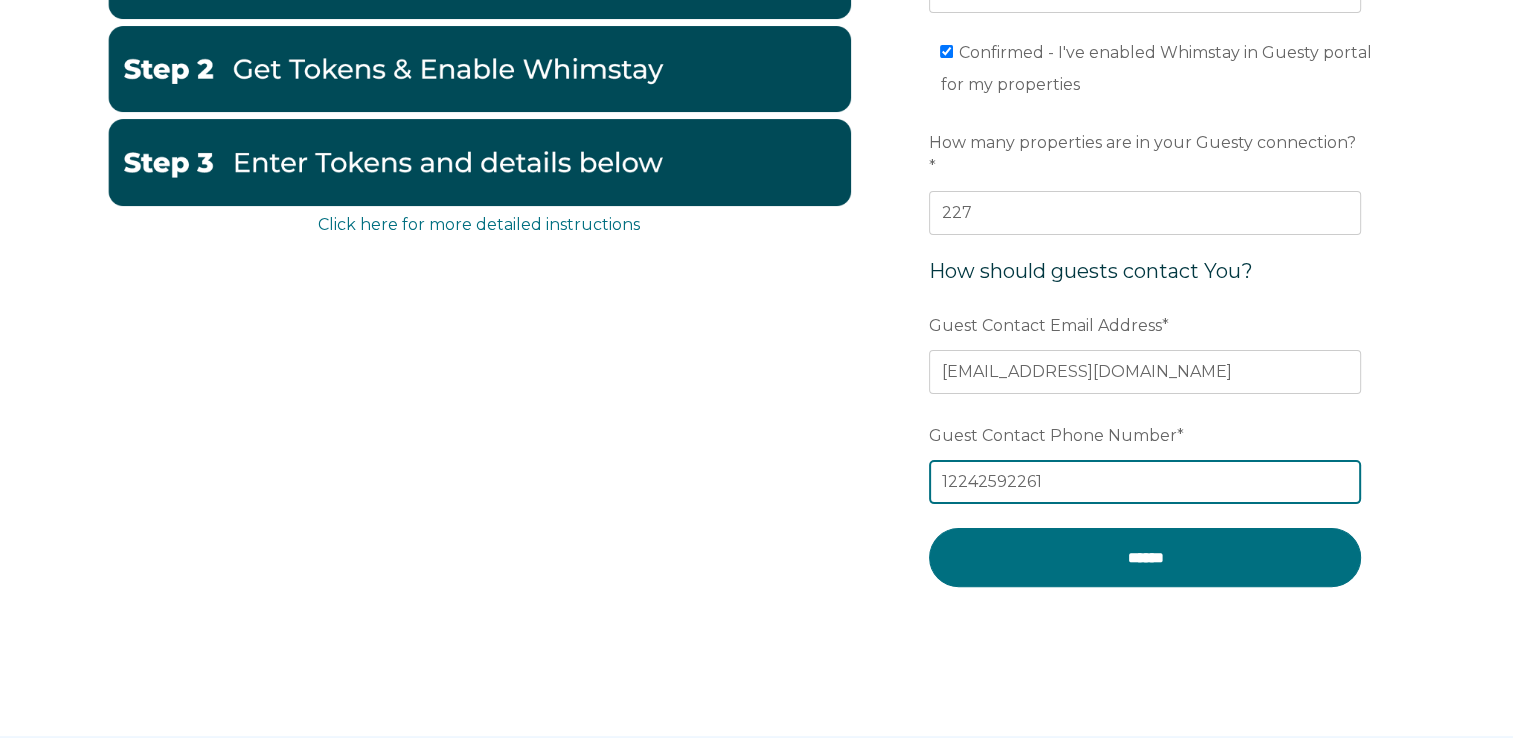 type on "12242592261" 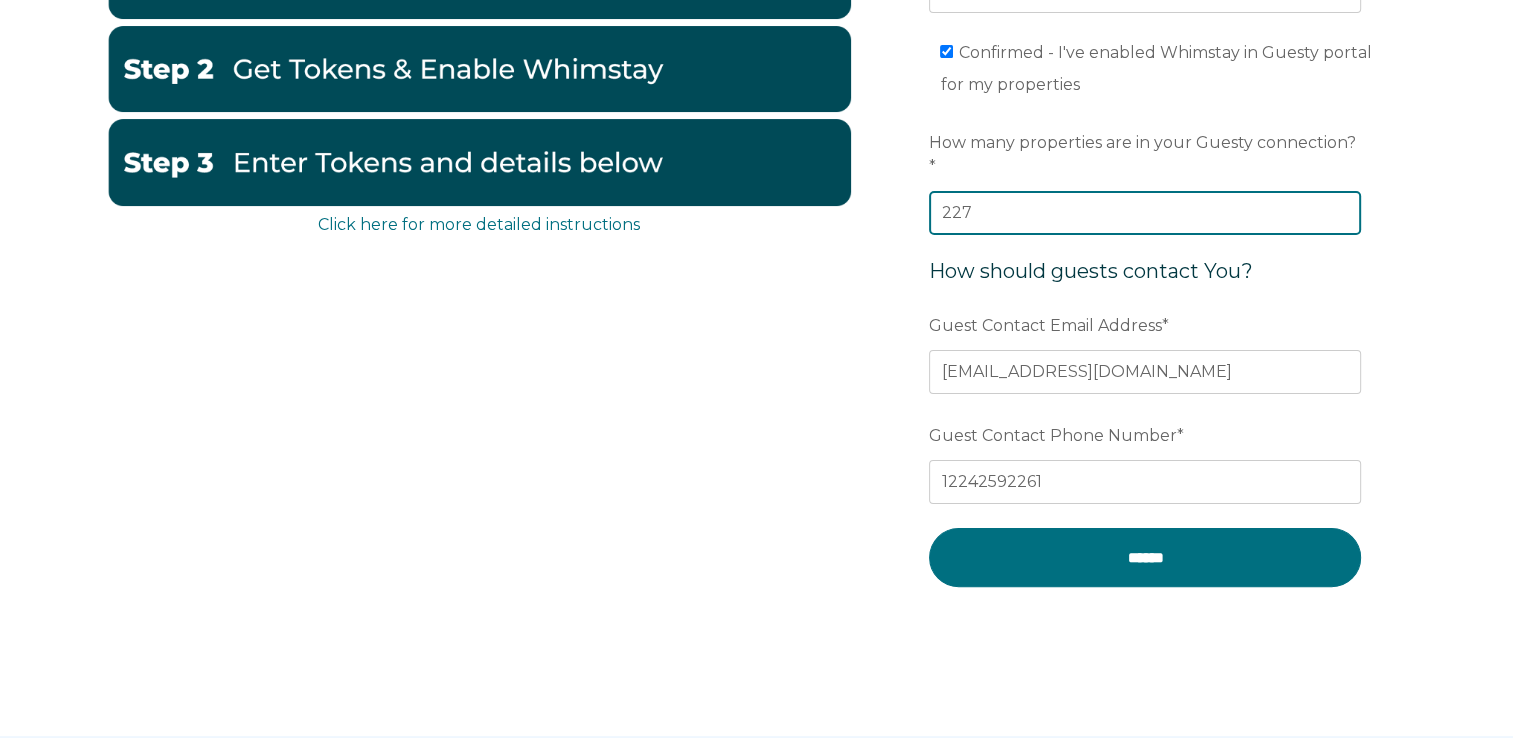 click on "227" at bounding box center (1145, 213) 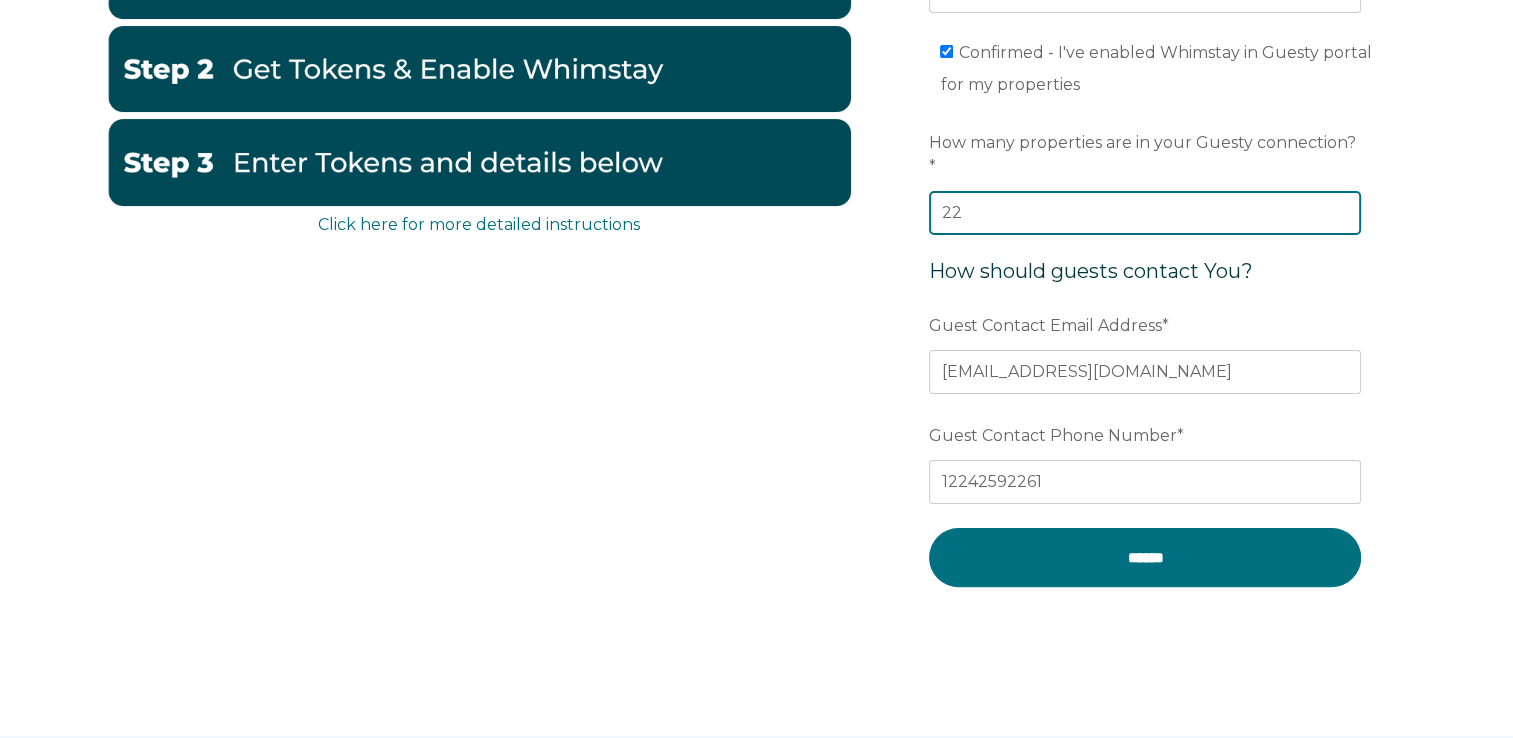 type on "227" 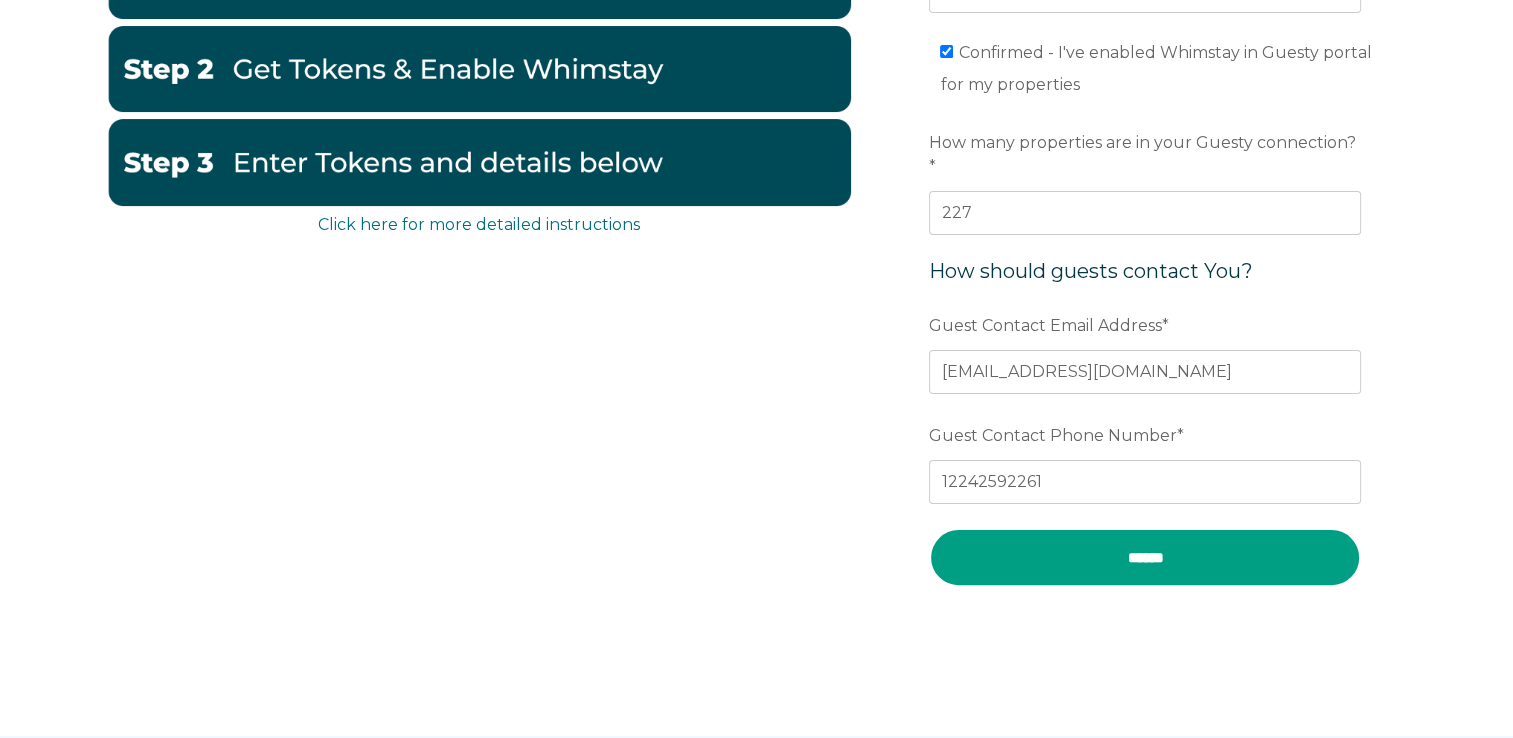 click on "******" at bounding box center [1145, 557] 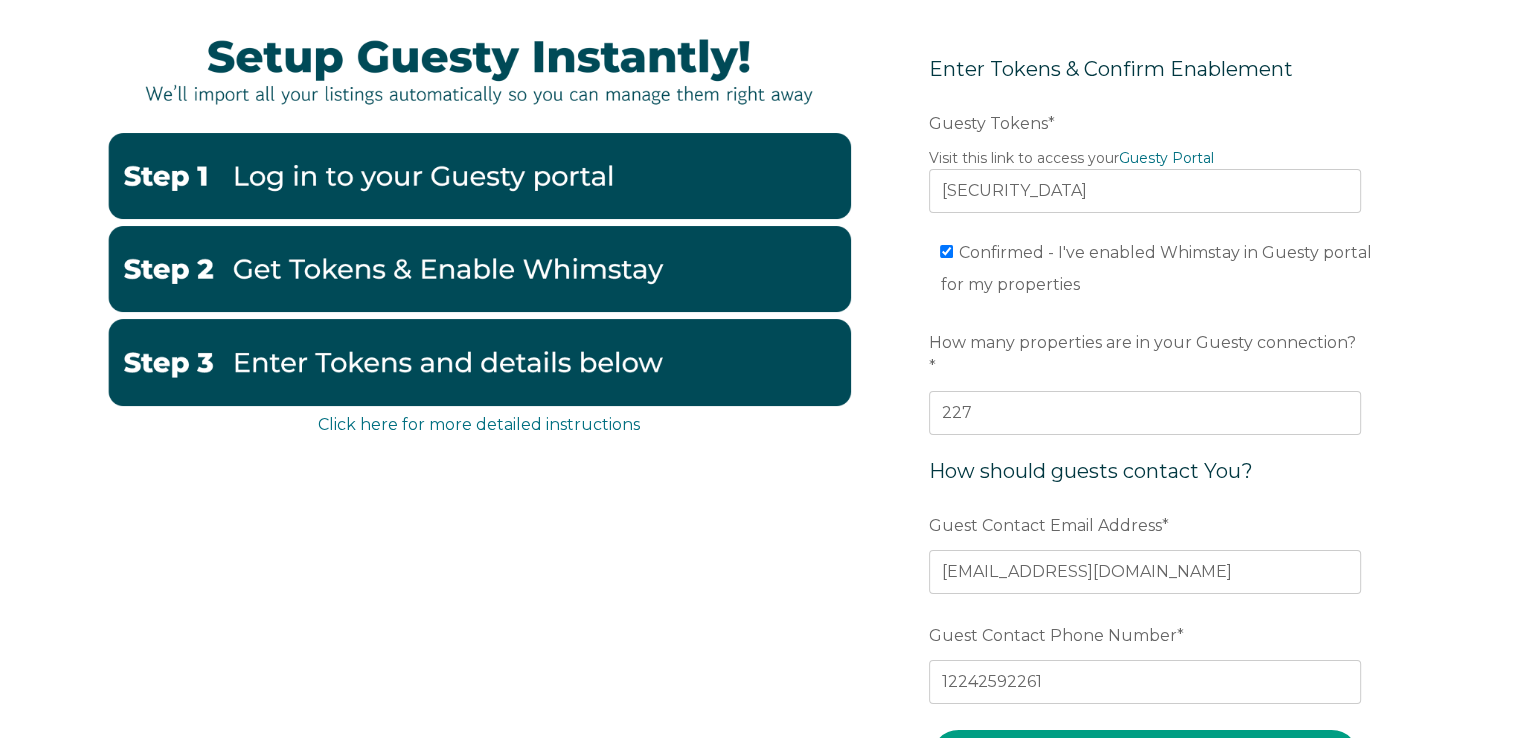 scroll, scrollTop: 155, scrollLeft: 0, axis: vertical 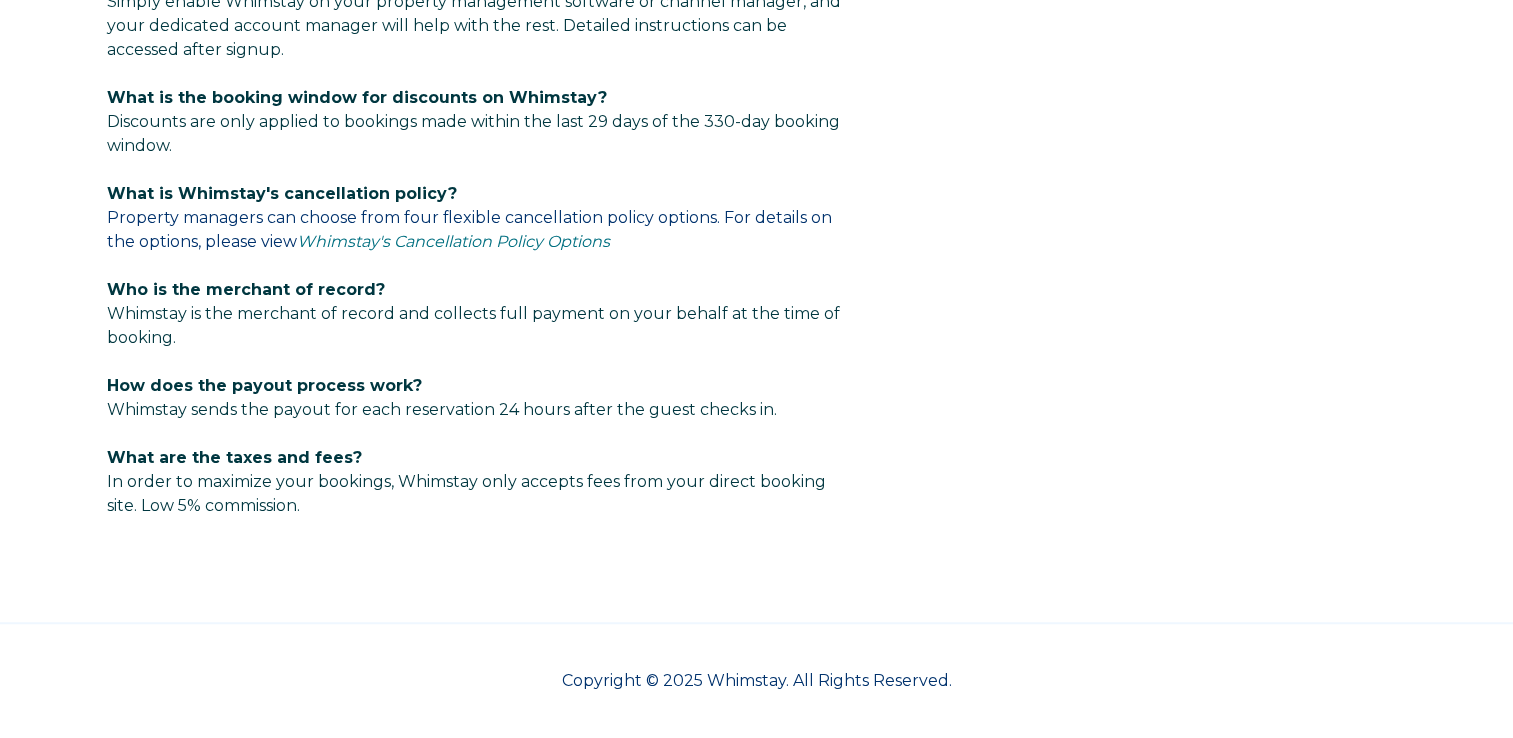 select on "US" 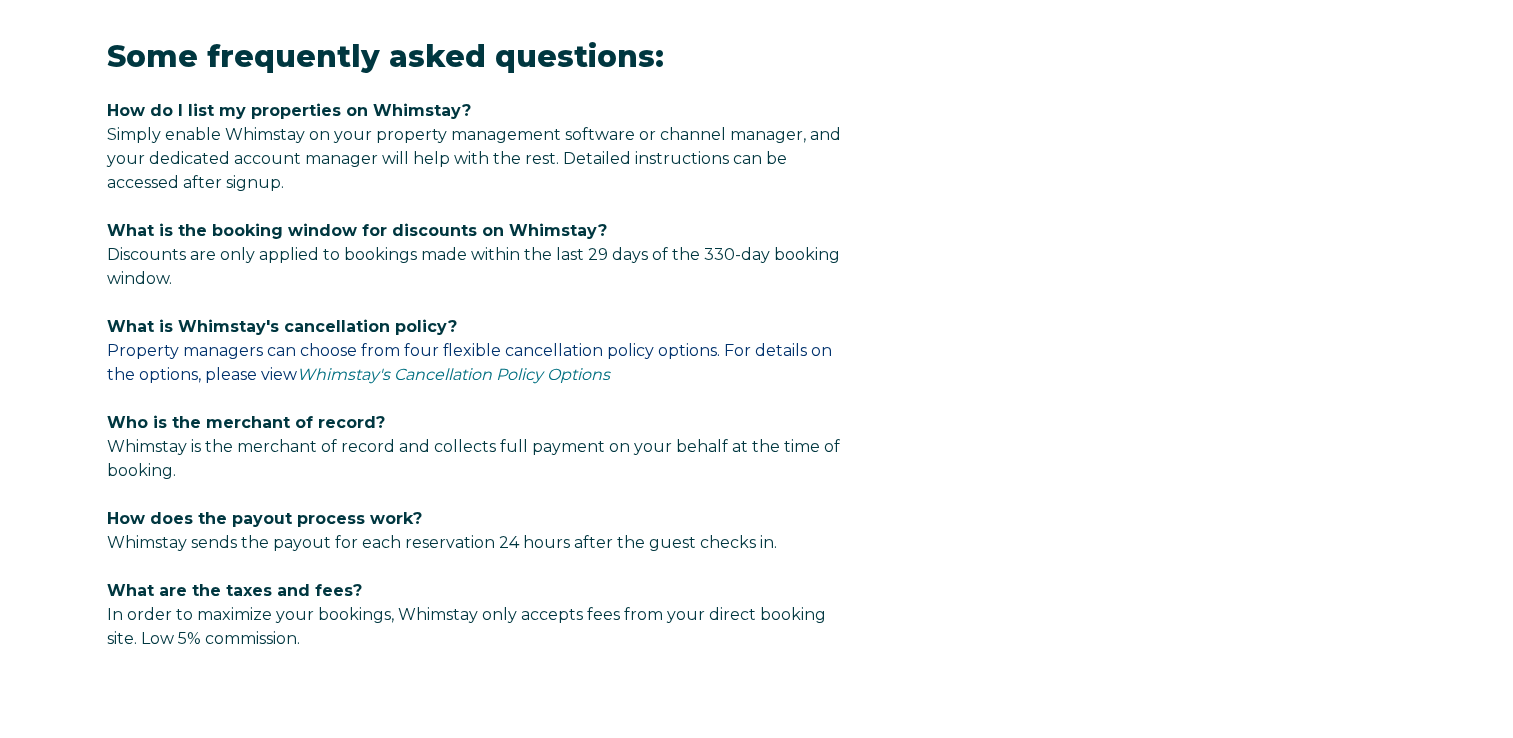 scroll, scrollTop: 1214, scrollLeft: 0, axis: vertical 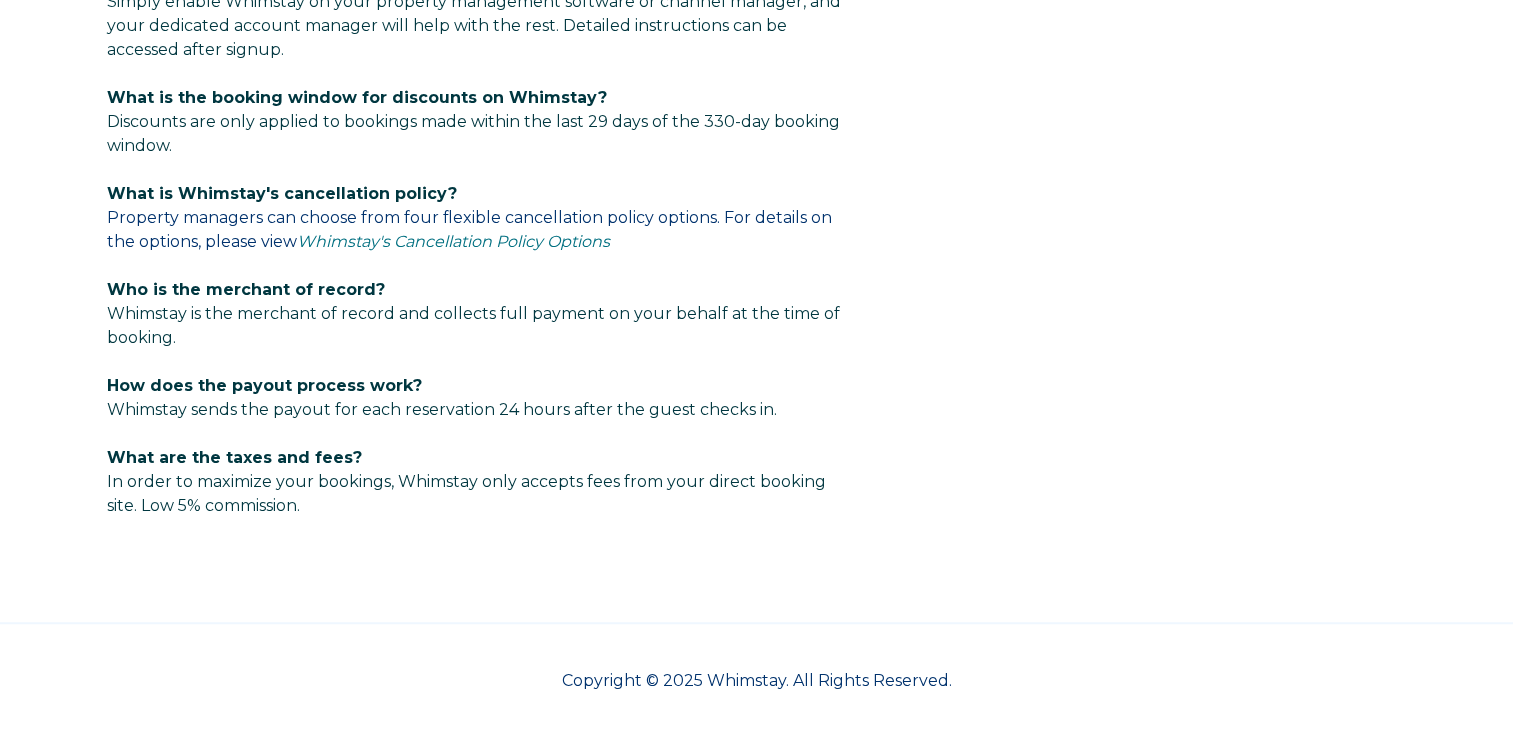 select on "US" 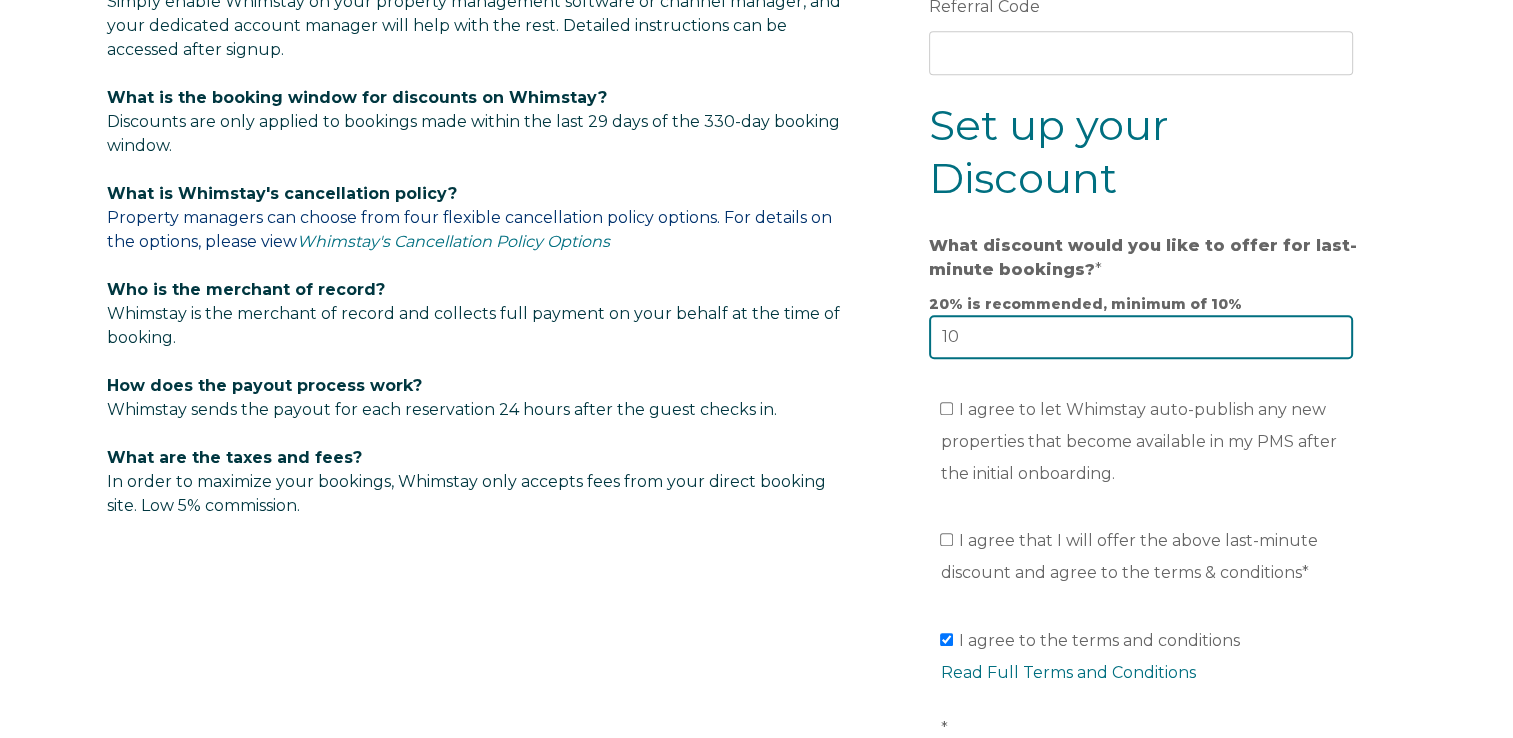 click on "10" at bounding box center (1141, 337) 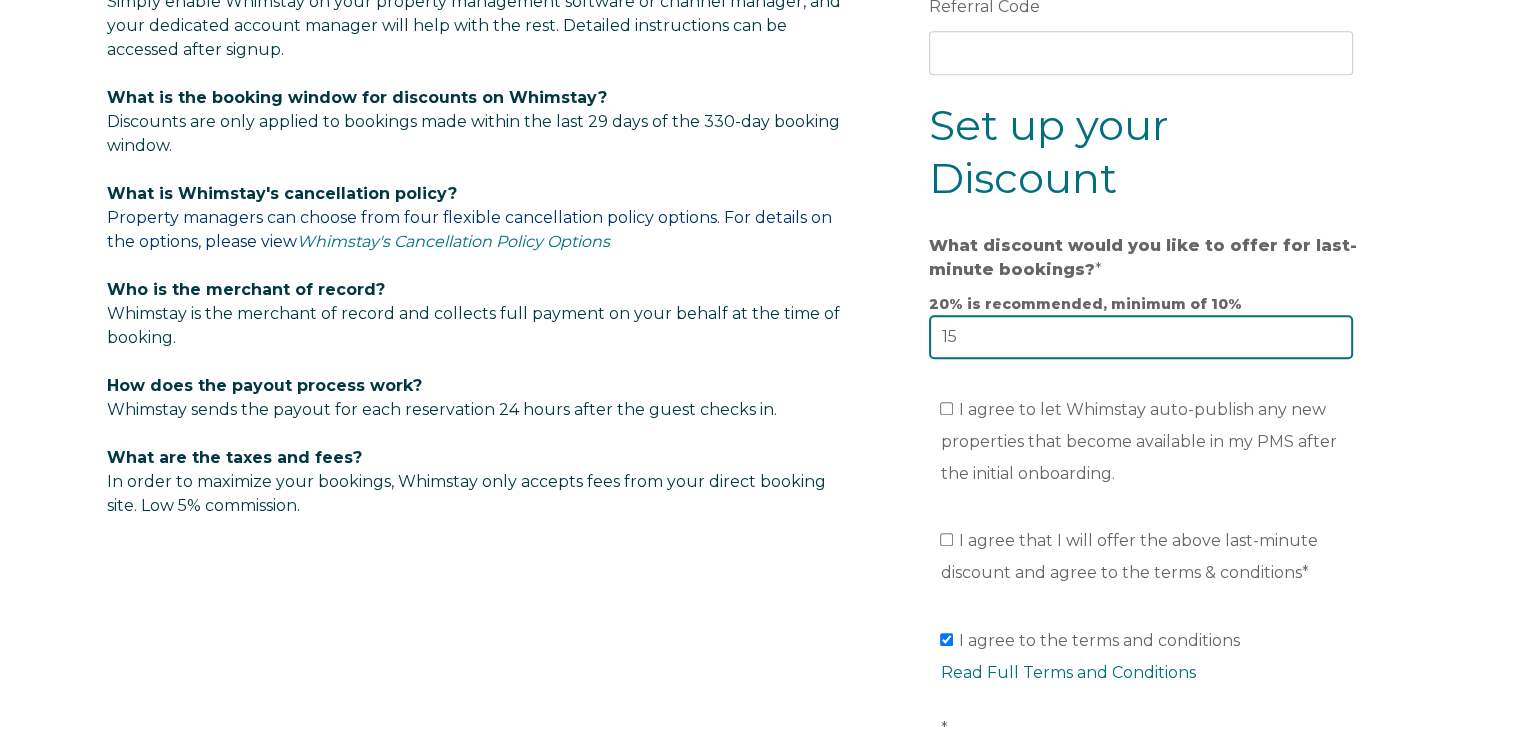 type on "15" 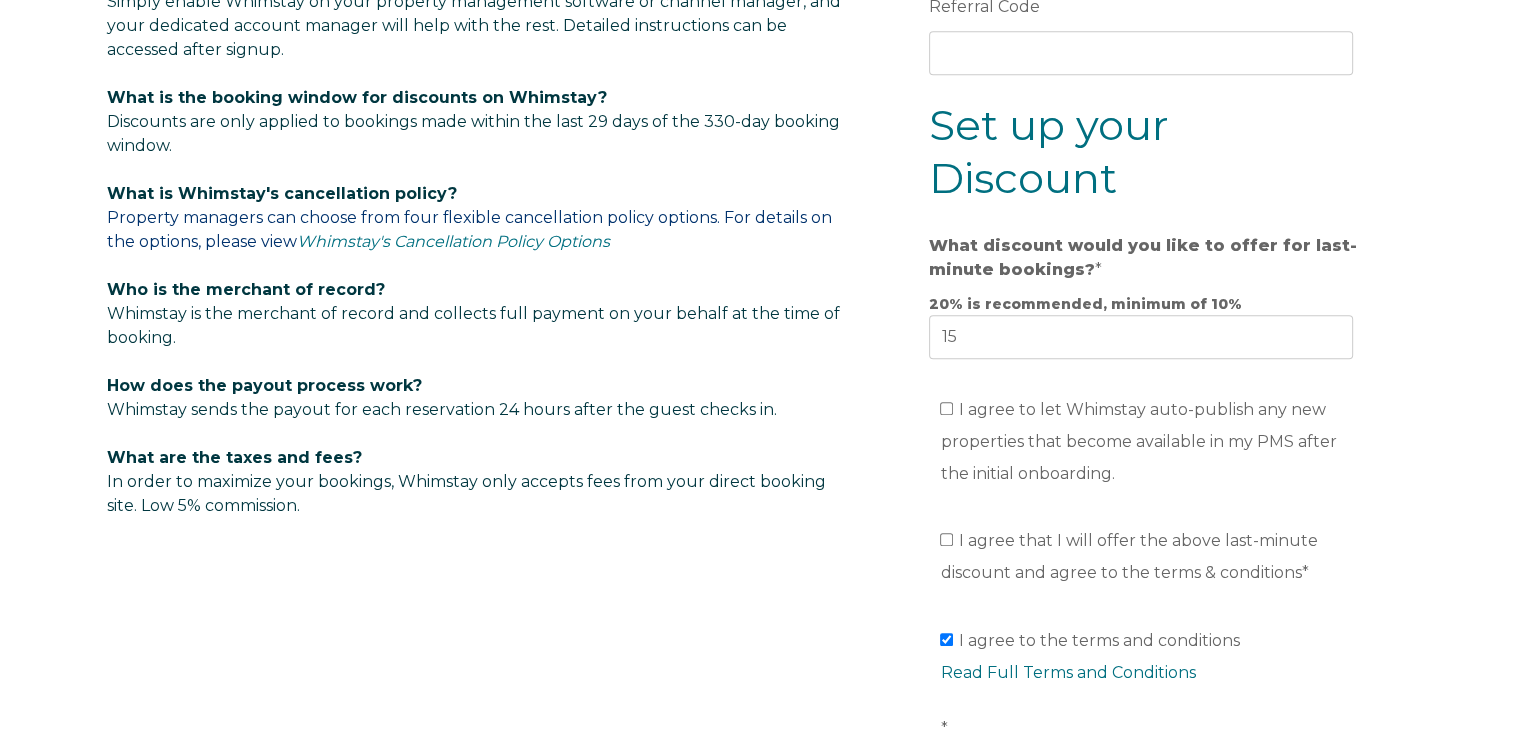 click on "I agree to let Whimstay auto-publish any new properties that become available in my PMS after the initial onboarding." at bounding box center [1138, 441] 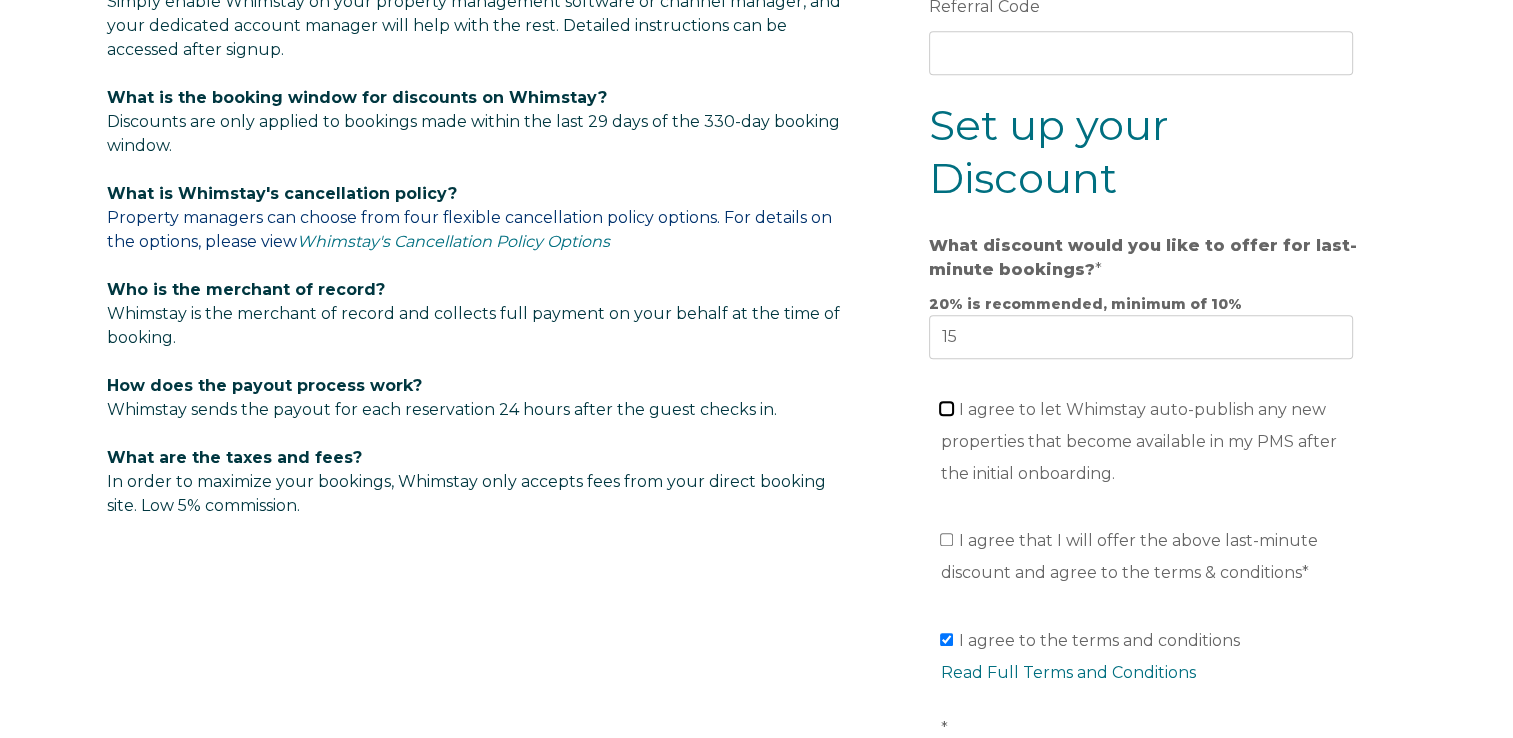 click on "I agree to let Whimstay auto-publish any new properties that become available in my PMS after the initial onboarding." at bounding box center (946, 408) 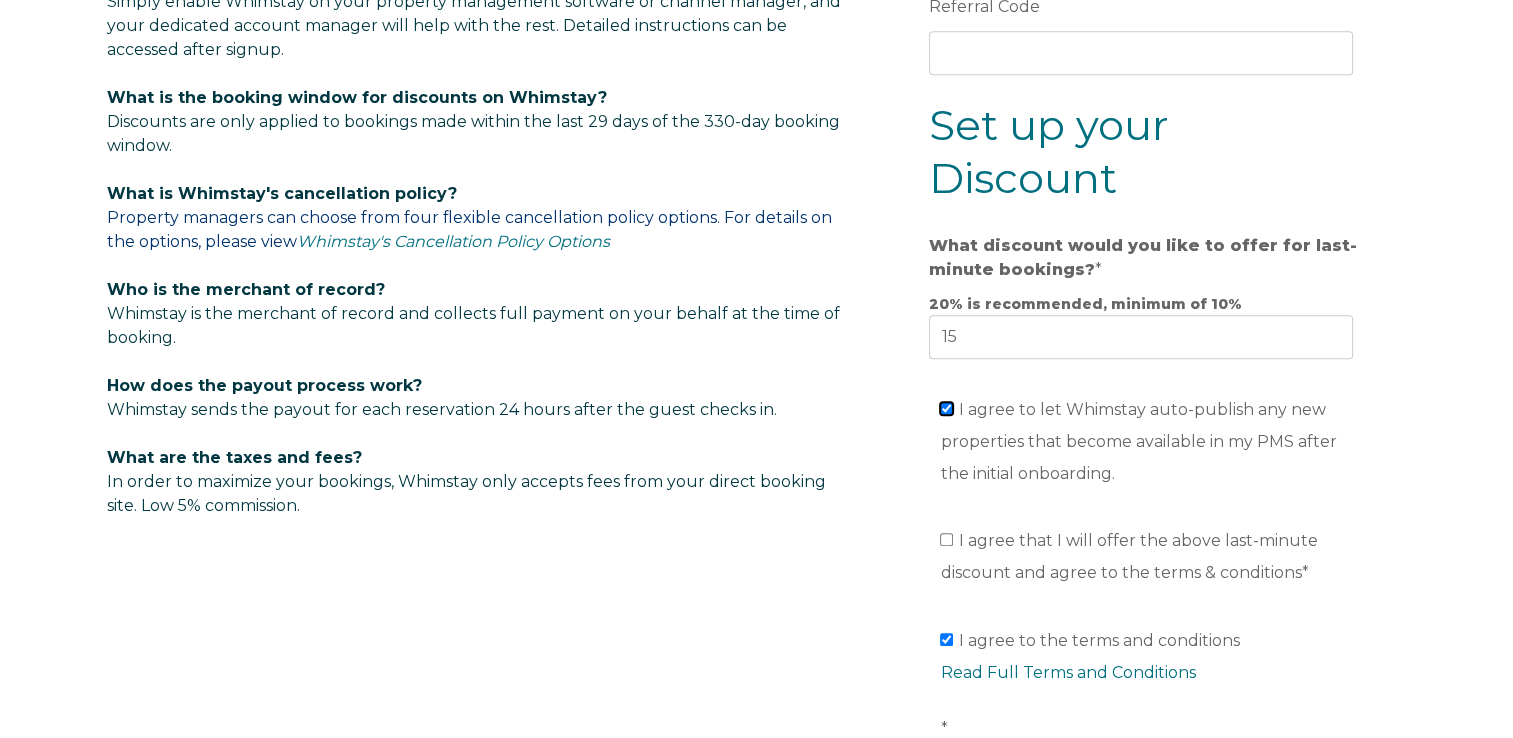 checkbox on "true" 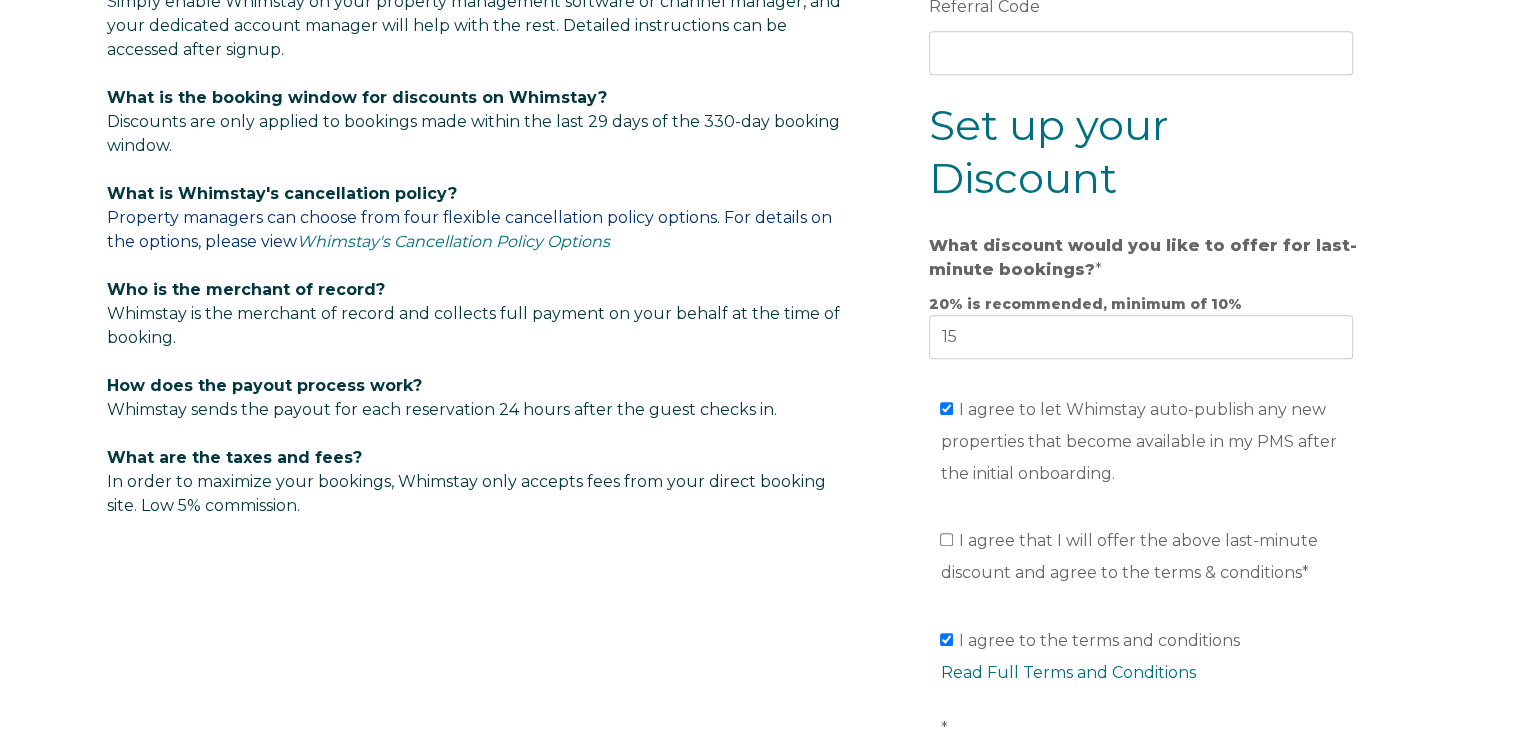 click on "I agree that I will offer the above last-minute discount and agree to the terms & conditions *" at bounding box center (1152, 557) 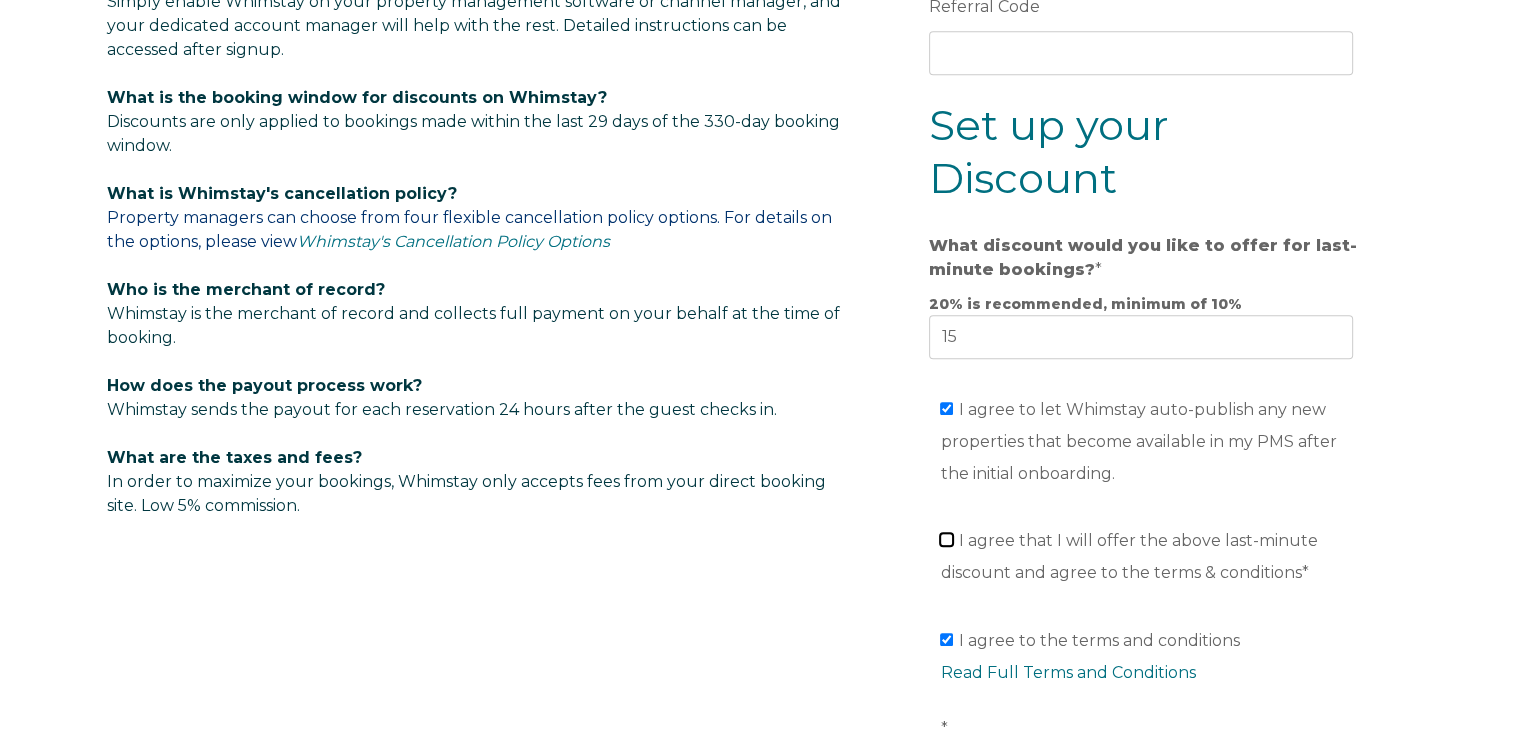 checkbox on "true" 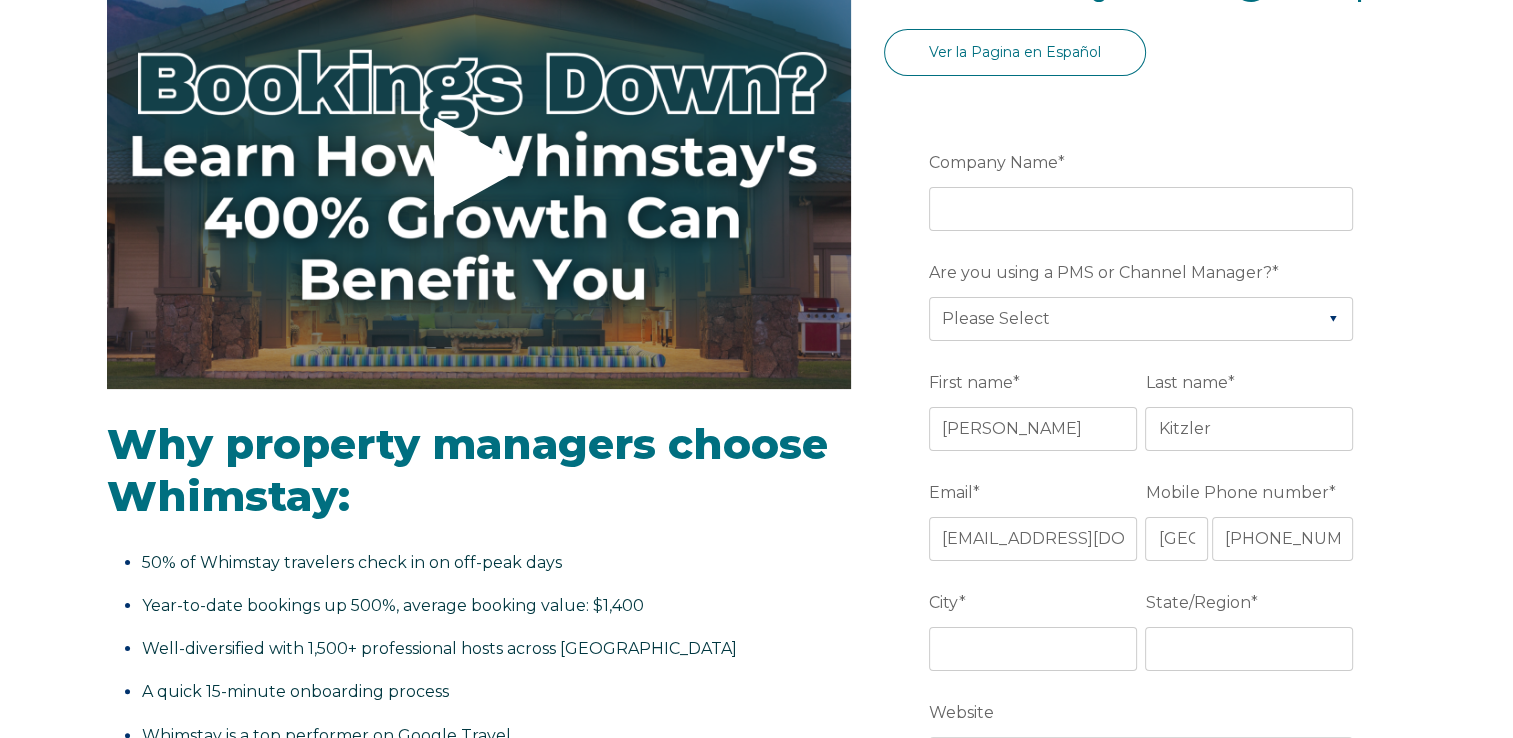 scroll, scrollTop: 314, scrollLeft: 0, axis: vertical 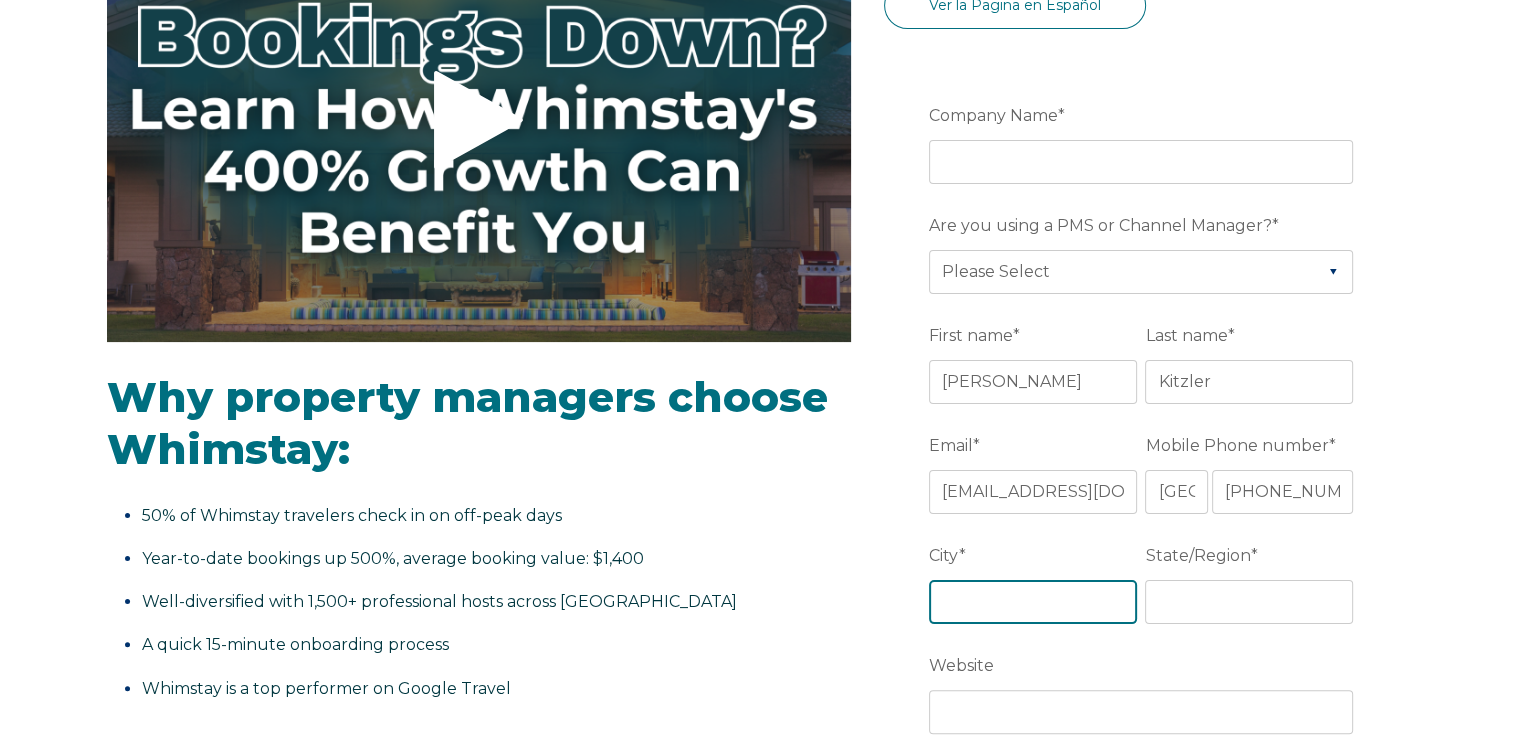 click on "City *" at bounding box center [1033, 602] 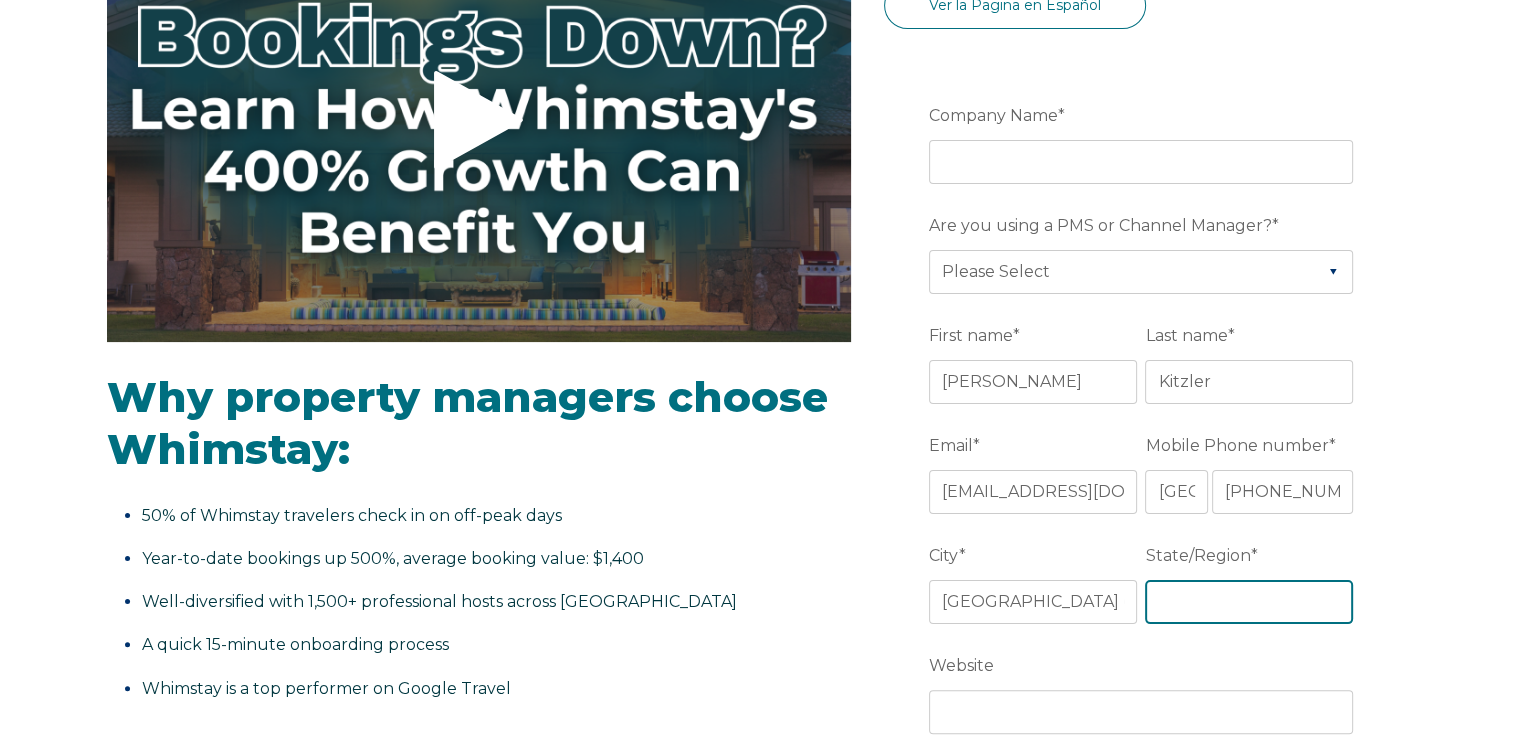 type on "Illinois" 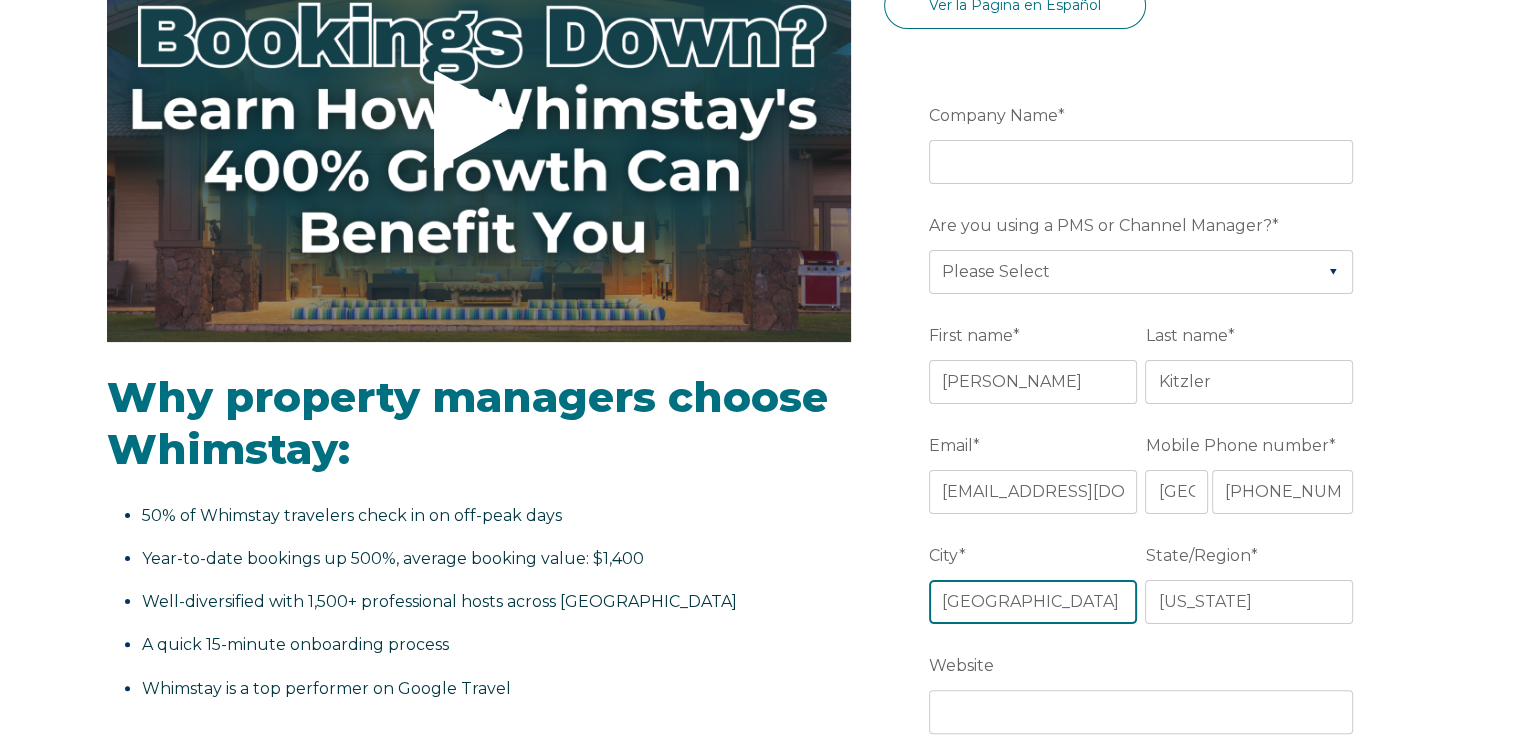 type on "Chicago" 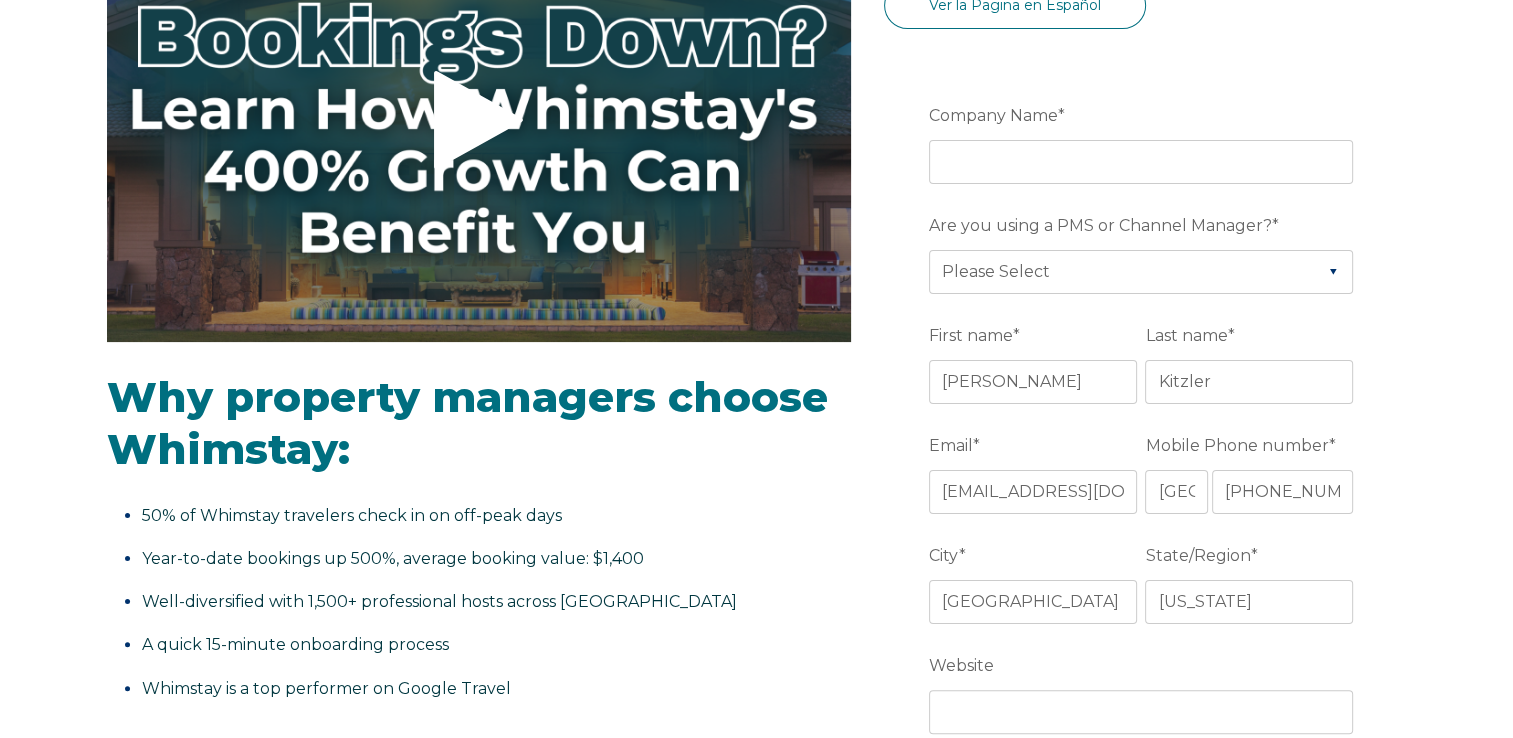 click on "City * Chicago State/Region * Illinois" at bounding box center (1145, 593) 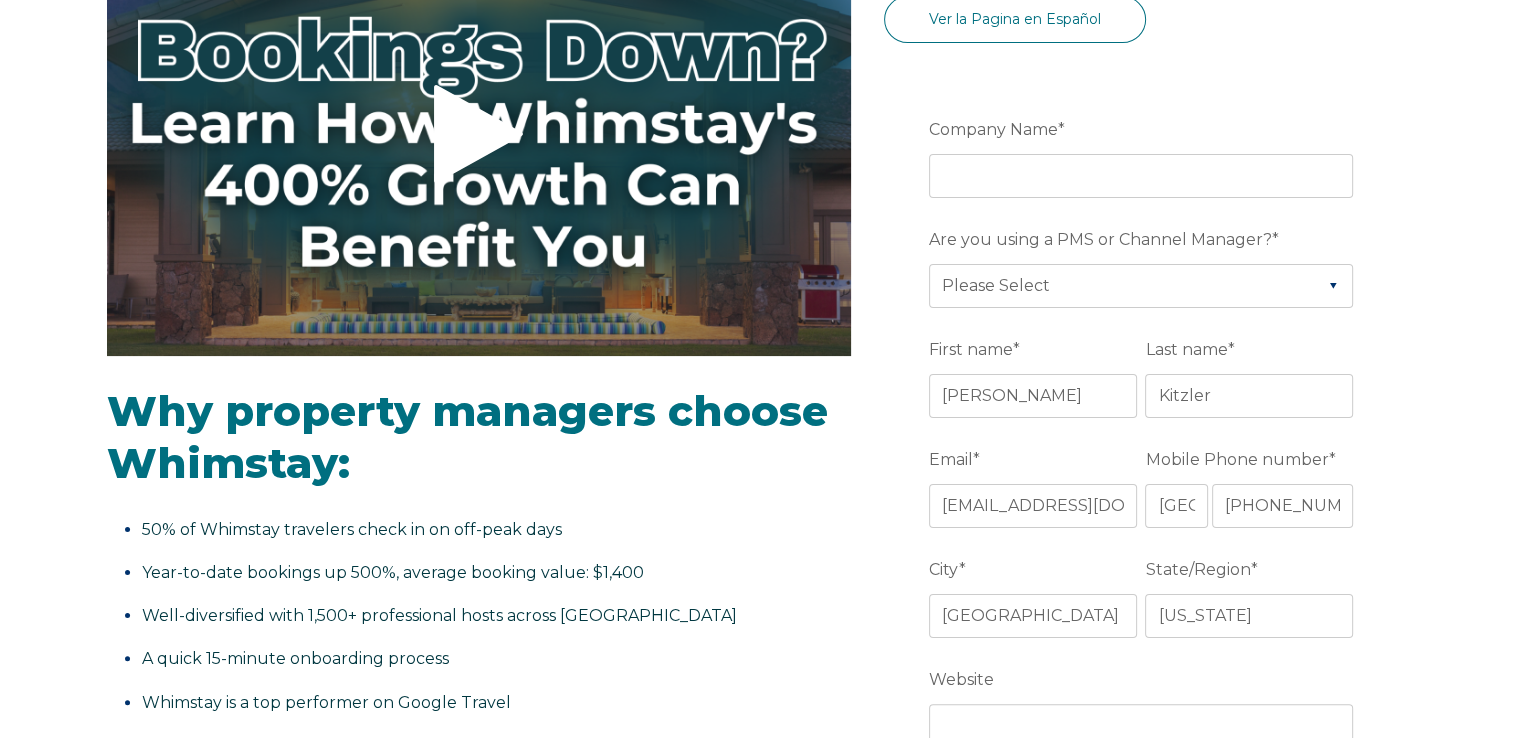 scroll, scrollTop: 214, scrollLeft: 0, axis: vertical 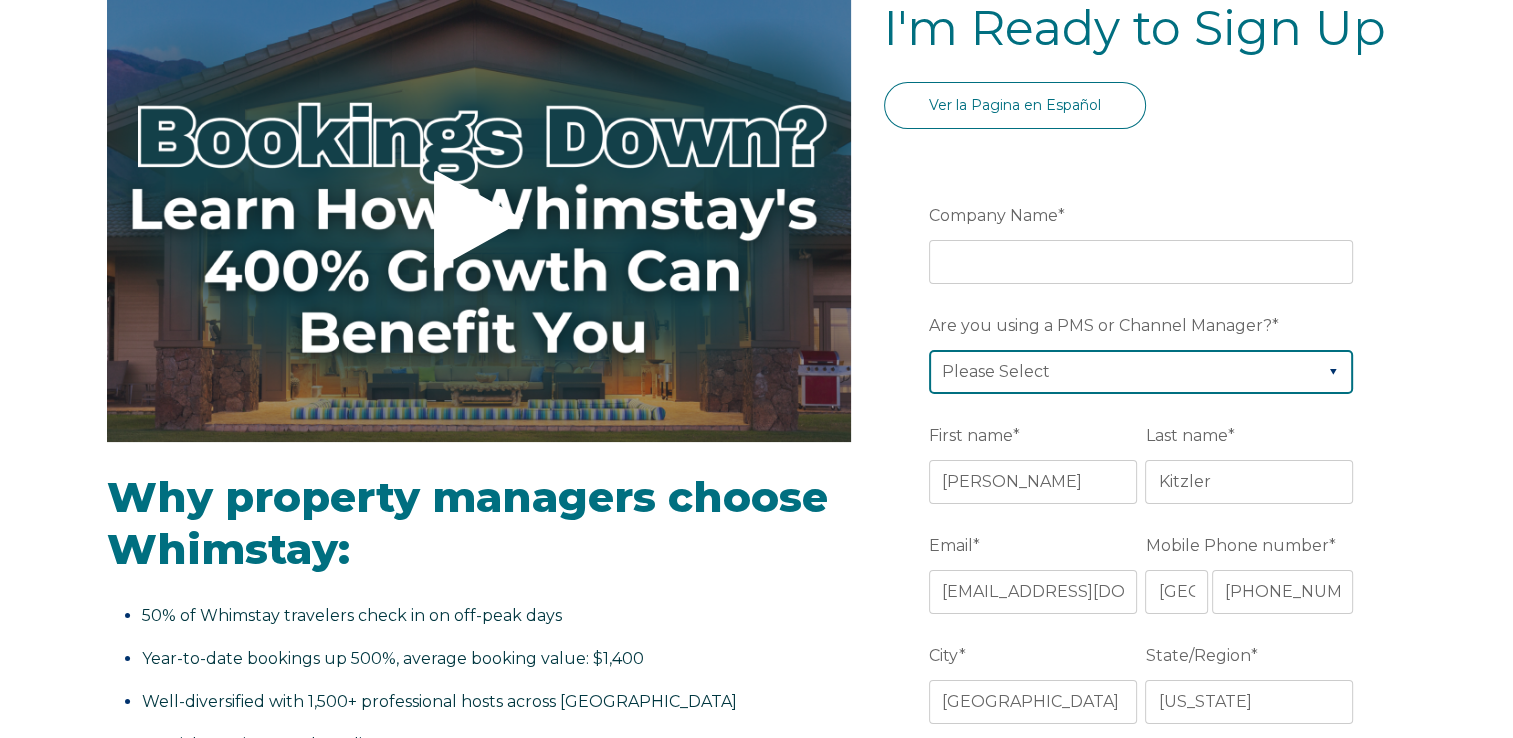 click on "Please Select Airbnb Barefoot BookingPal Boost Brightside CiiRUS Escapia Guesty Hostaway Hostfully Hostify Lodgify NextPax/NxtBeds OwnerRez PMS or CM Not Listed Rentals United/Quick Connect Streamline Track" at bounding box center (1141, 372) 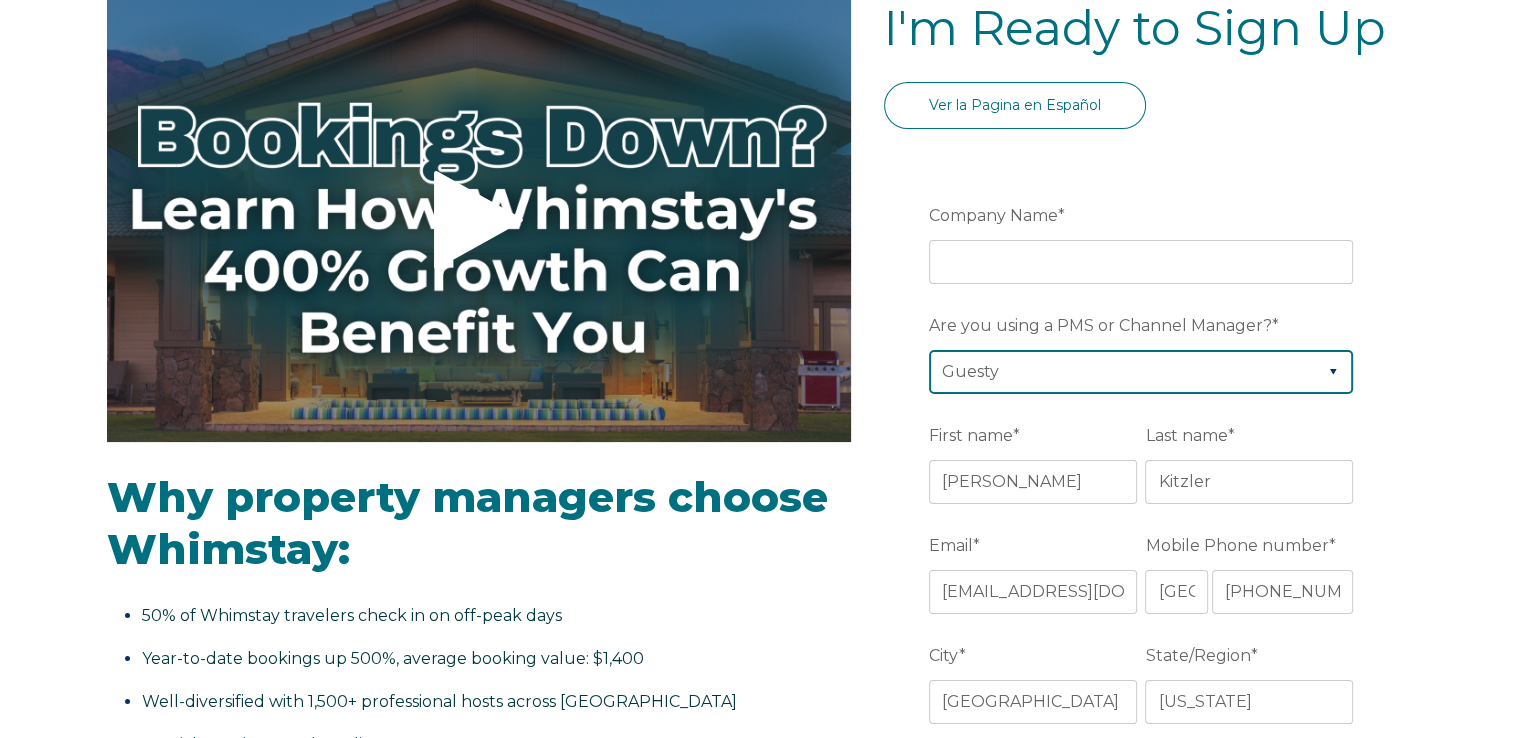 click on "Please Select Airbnb Barefoot BookingPal Boost Brightside CiiRUS Escapia Guesty Hostaway Hostfully Hostify Lodgify NextPax/NxtBeds OwnerRez PMS or CM Not Listed Rentals United/Quick Connect Streamline Track" at bounding box center (1141, 372) 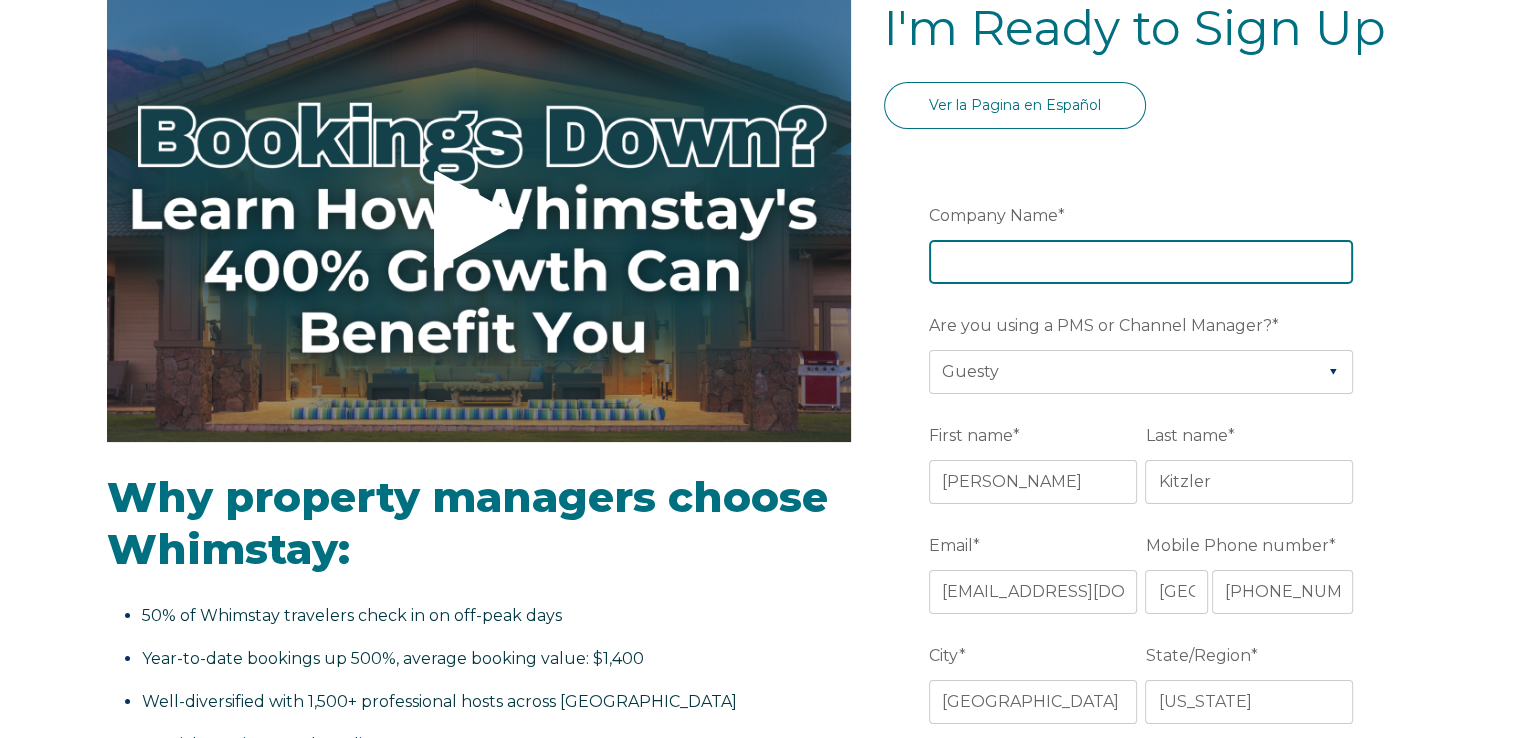 click on "Company Name *" at bounding box center (1141, 262) 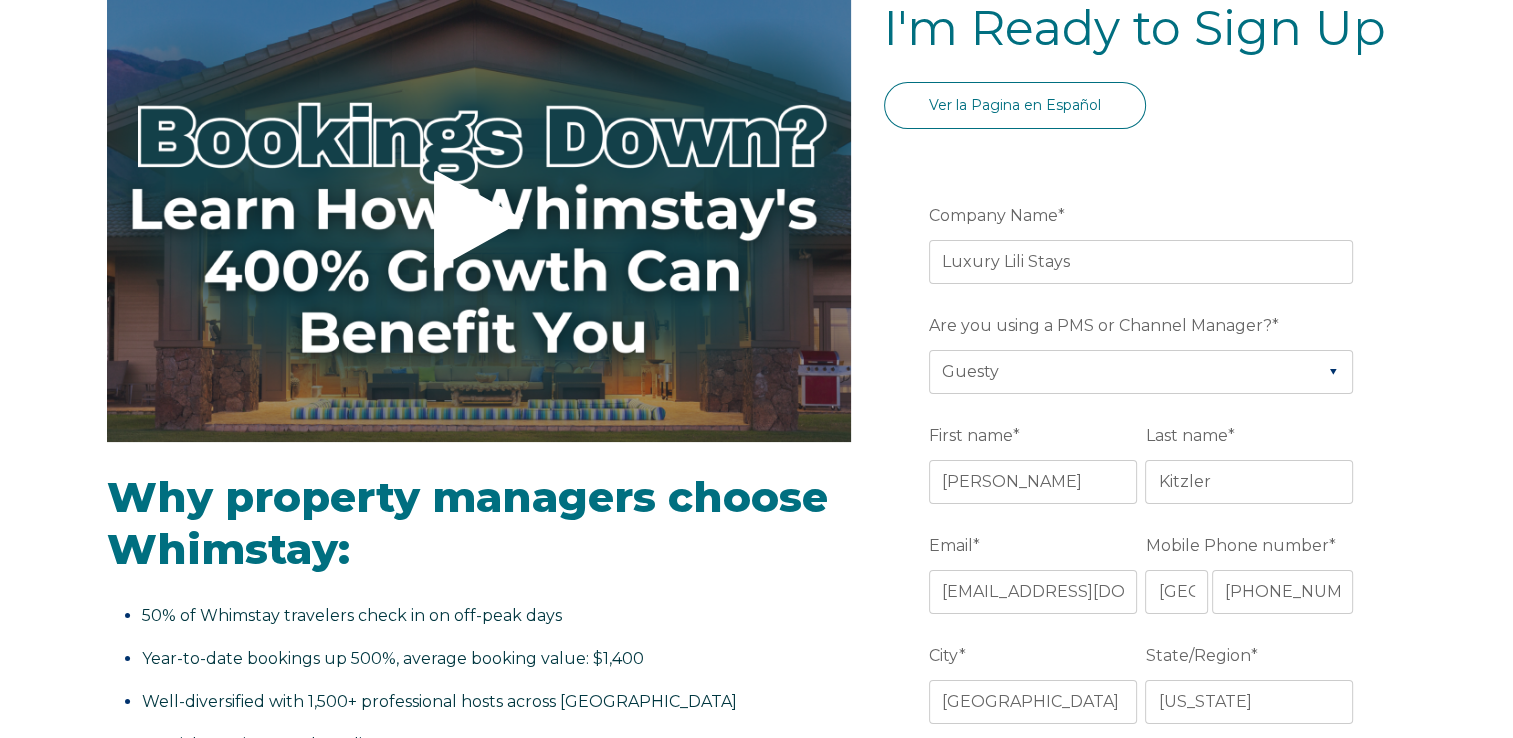 type on "https://luxurylilistays.guestybookings.com/" 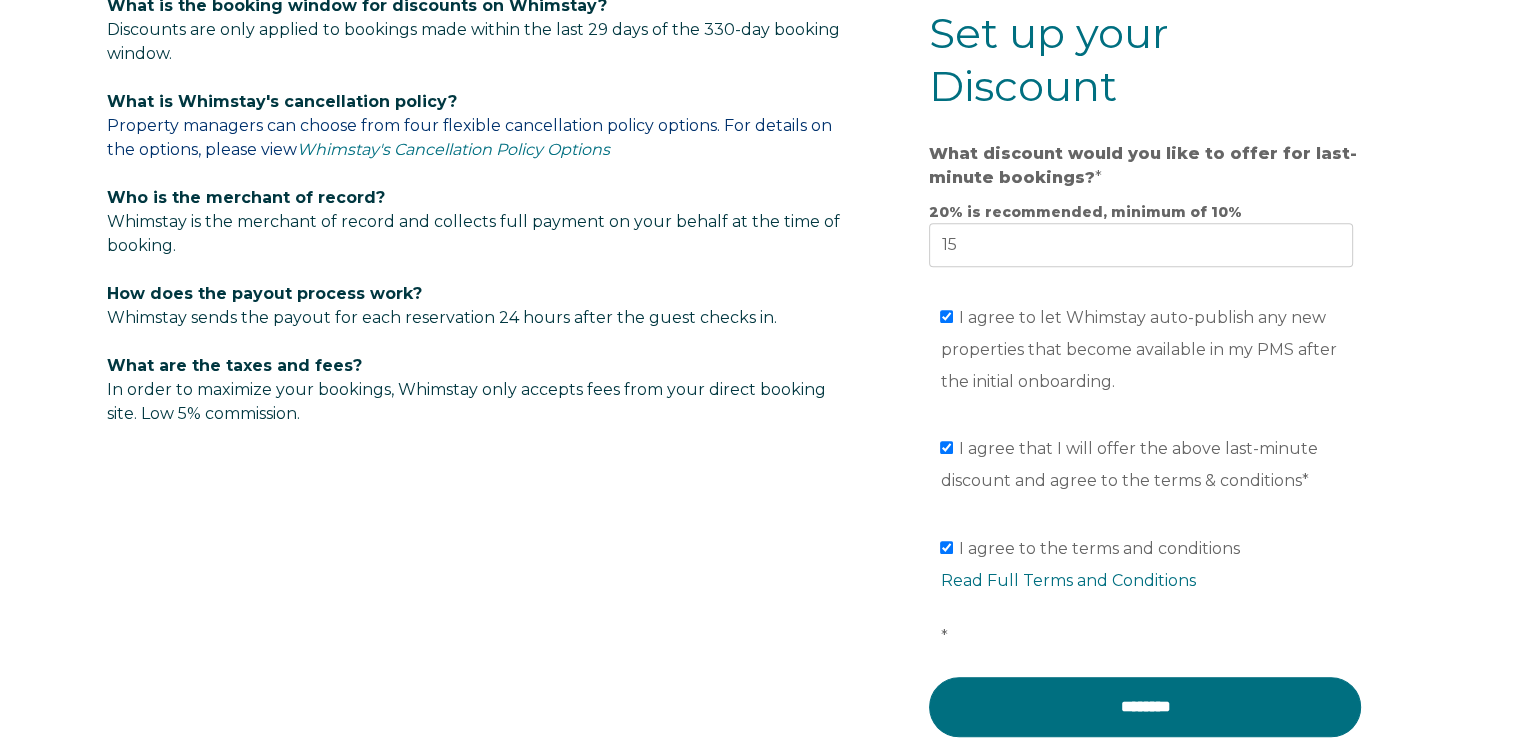 scroll, scrollTop: 1314, scrollLeft: 0, axis: vertical 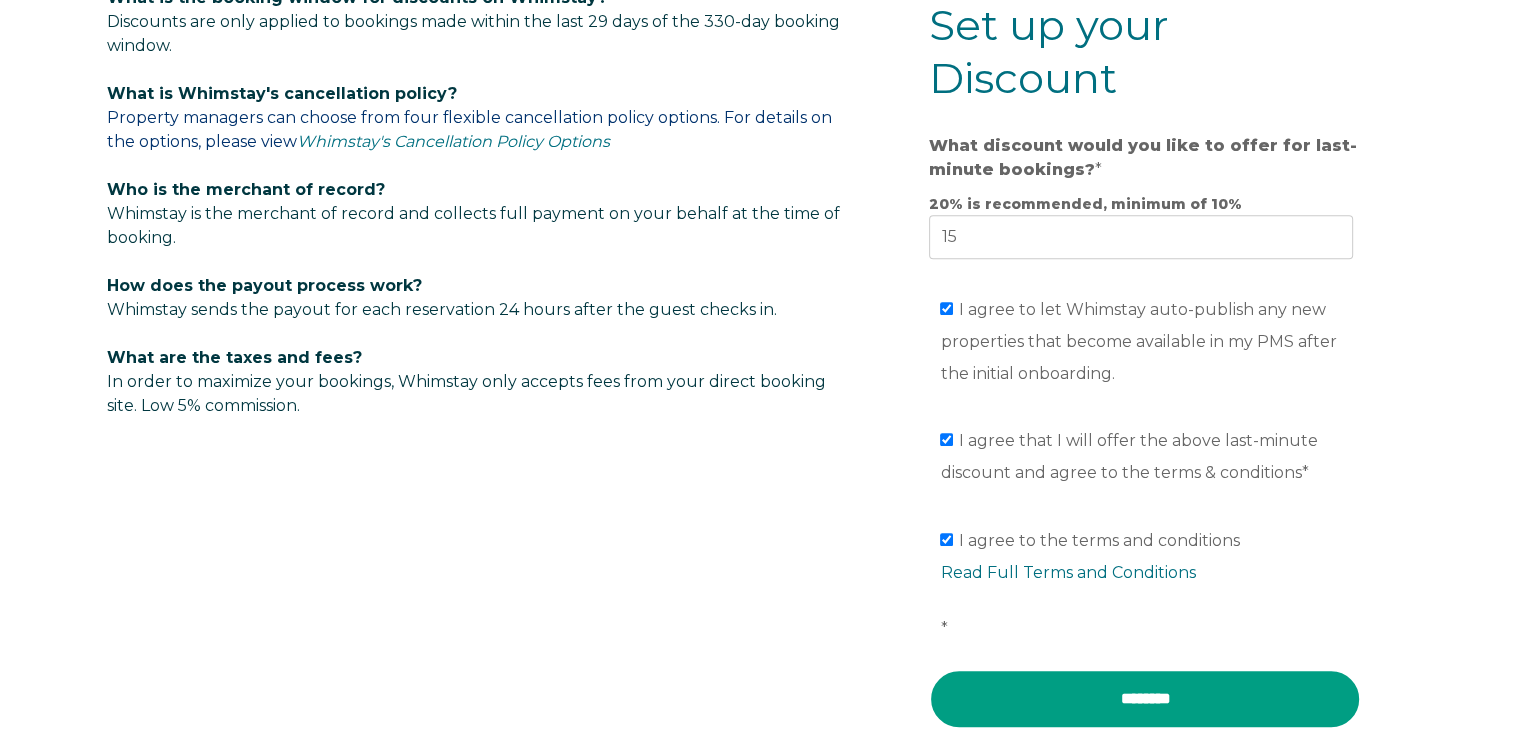 click on "********" at bounding box center [1145, 699] 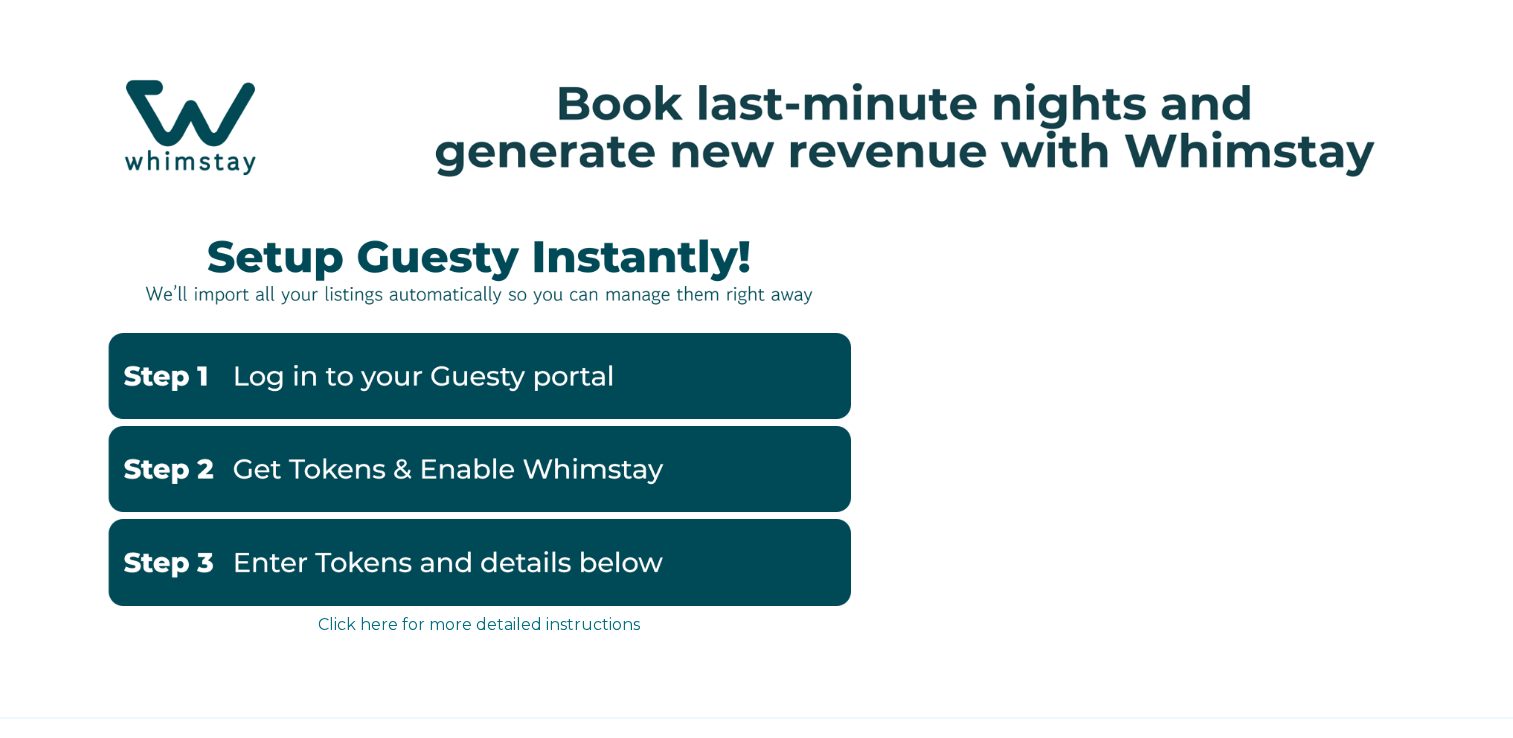 scroll, scrollTop: 0, scrollLeft: 0, axis: both 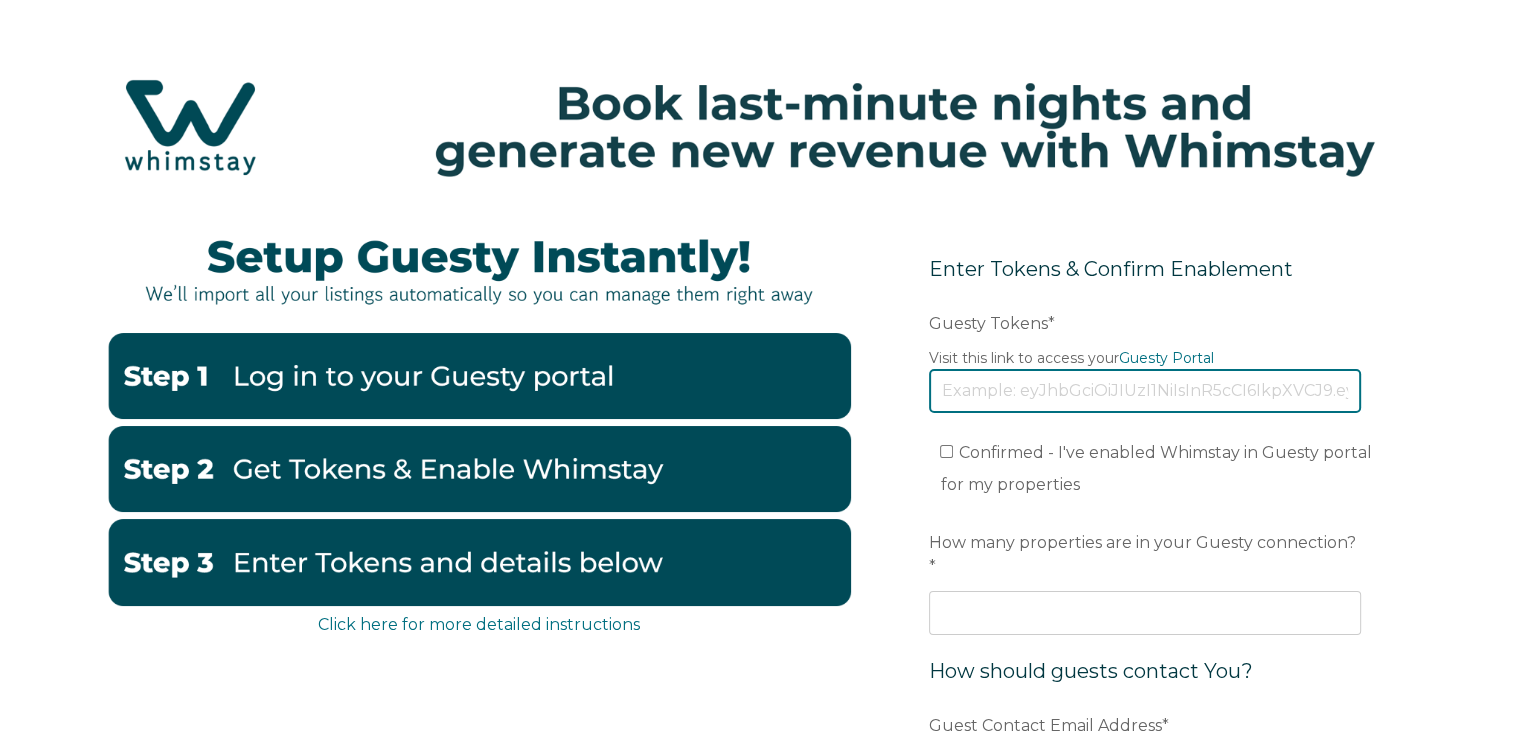 click on "Guesty Tokens *" at bounding box center (1145, 391) 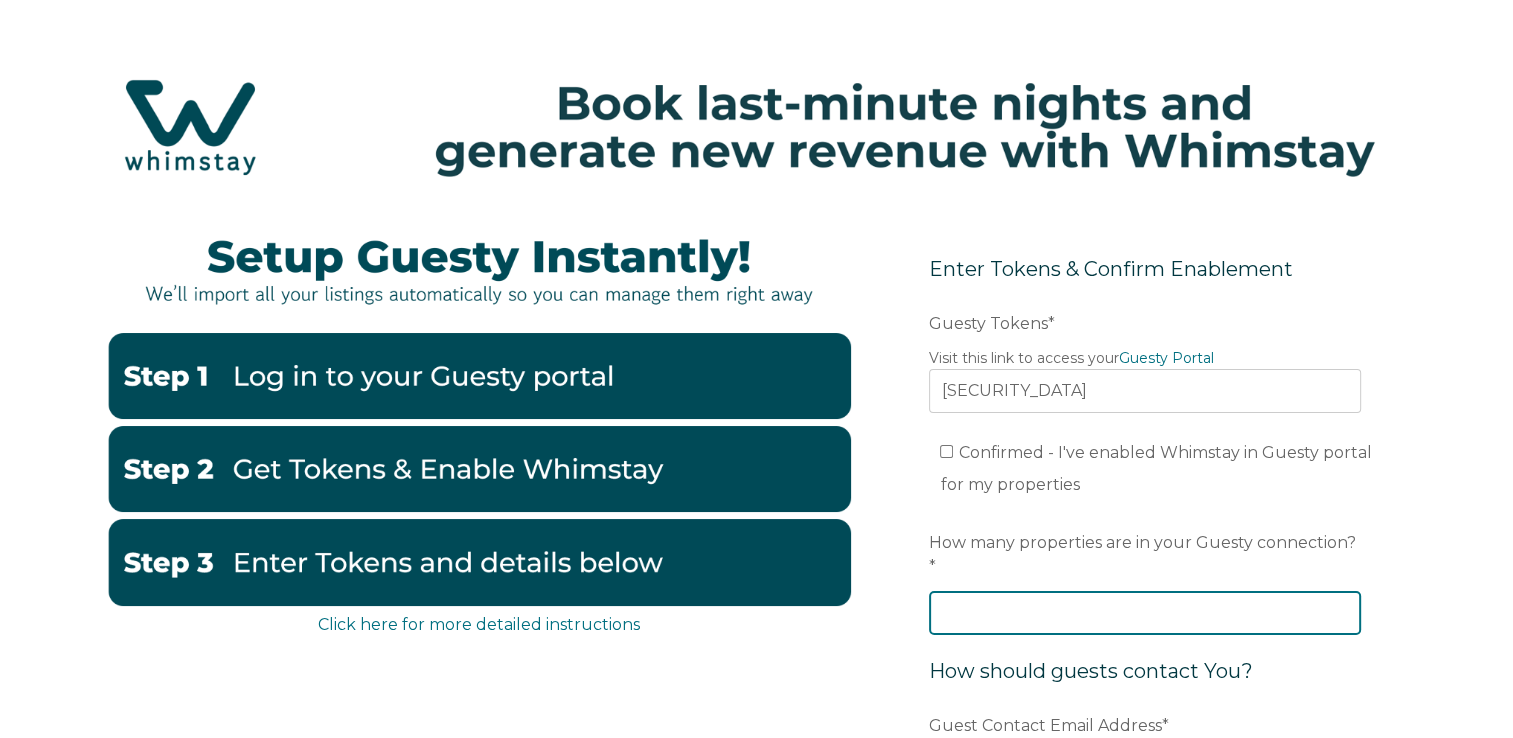 type on "227" 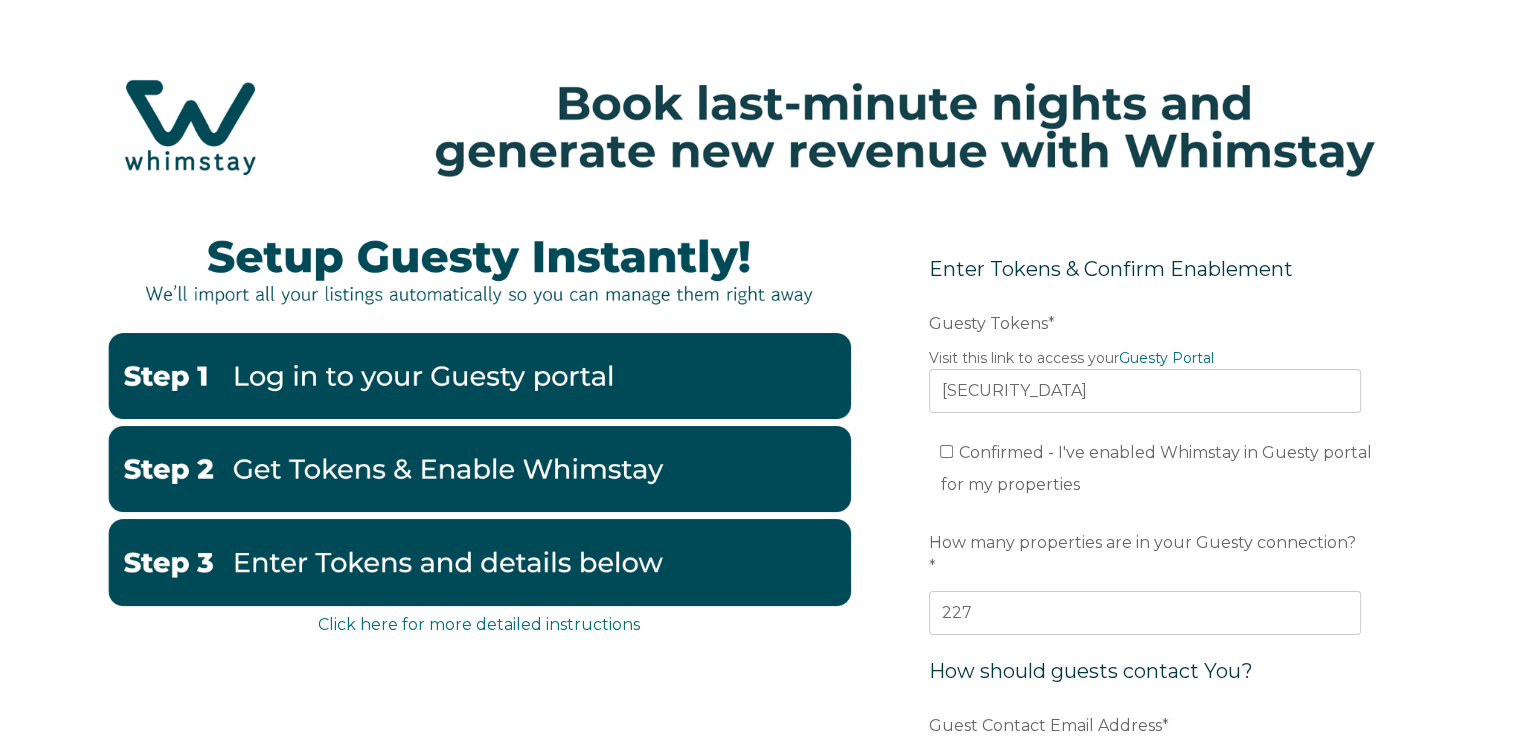 type on "[EMAIL_ADDRESS][DOMAIN_NAME]" 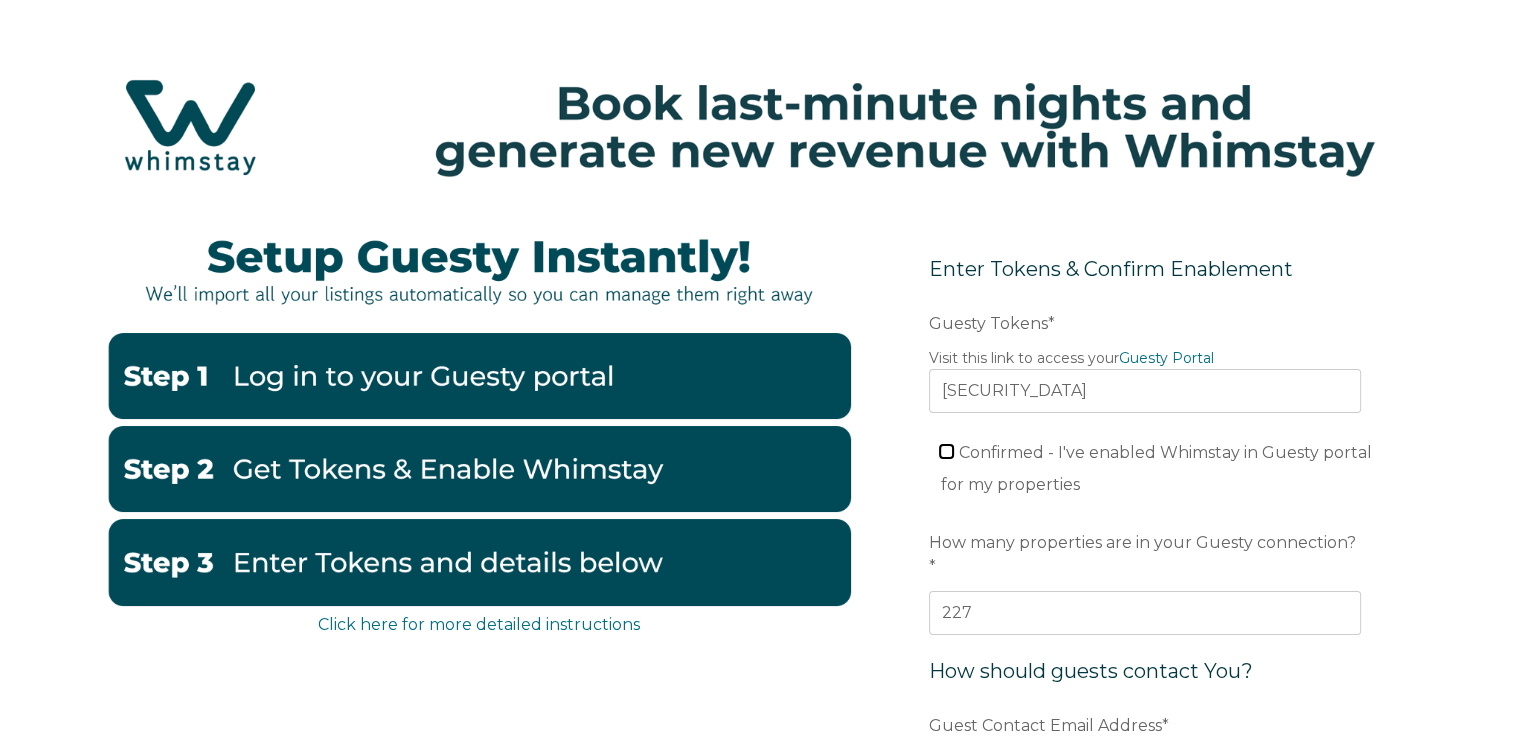 click on "Confirmed - I've enabled Whimstay in Guesty portal for my properties" at bounding box center (946, 451) 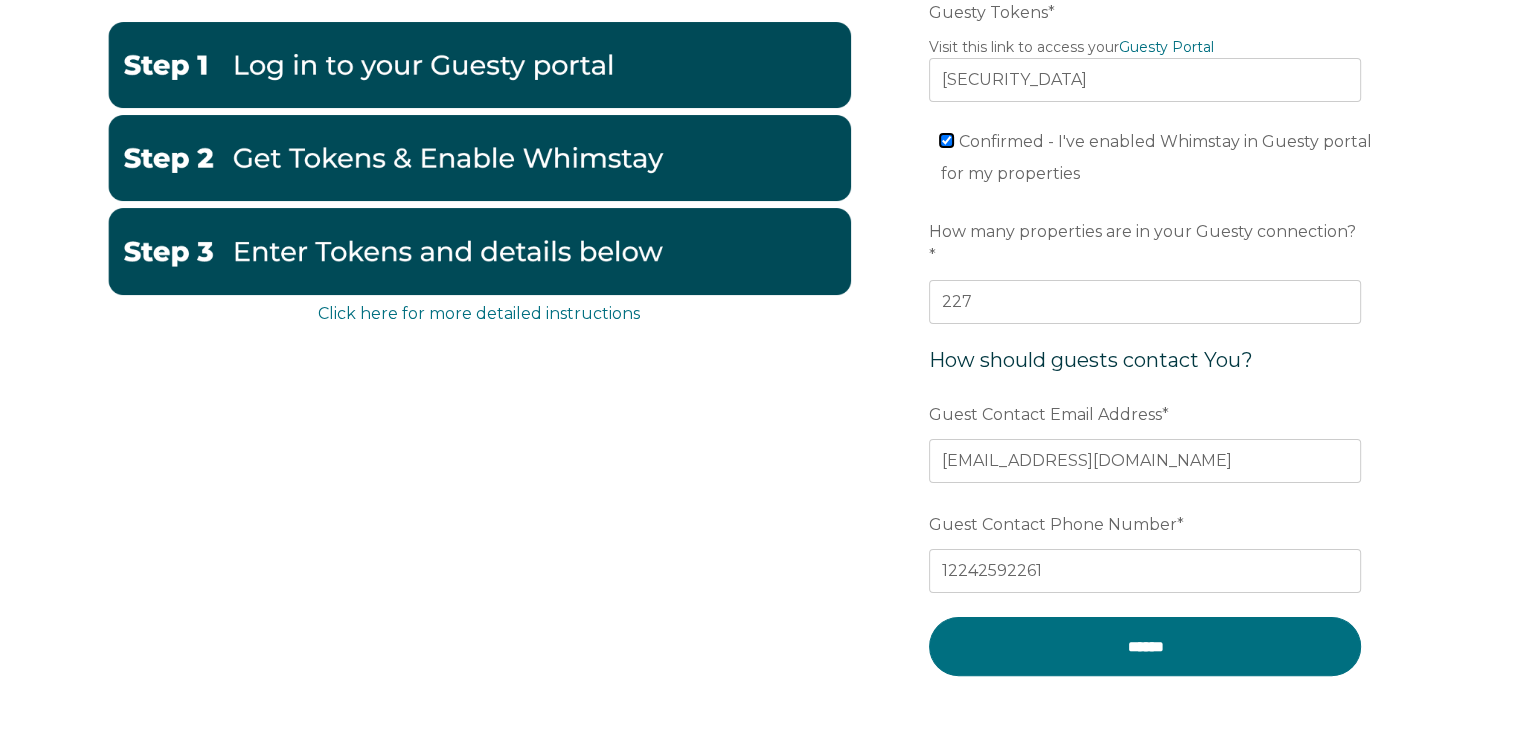 scroll, scrollTop: 400, scrollLeft: 0, axis: vertical 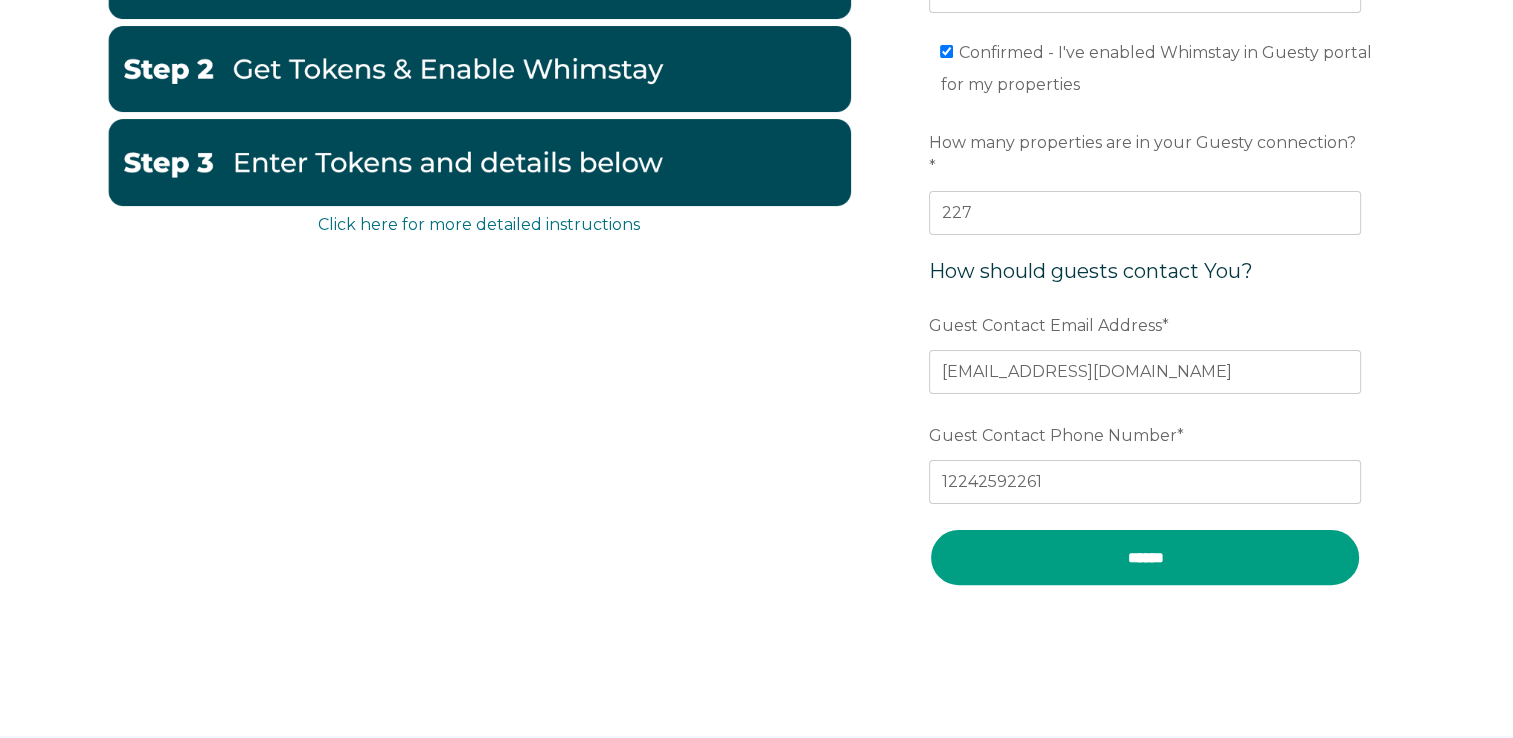 click on "******" at bounding box center (1145, 557) 